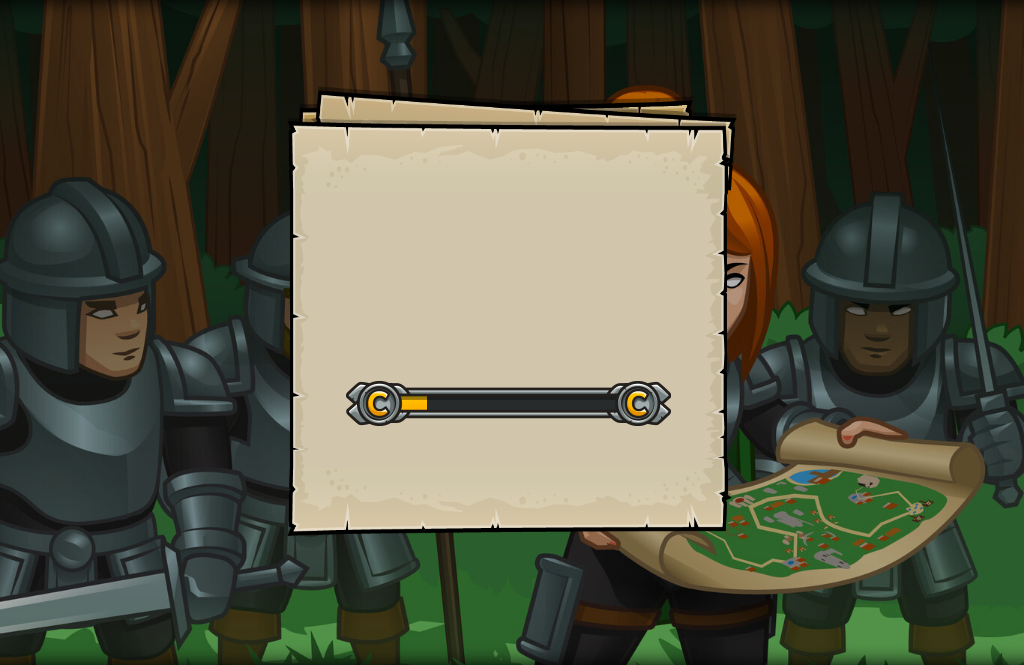 scroll, scrollTop: 0, scrollLeft: 0, axis: both 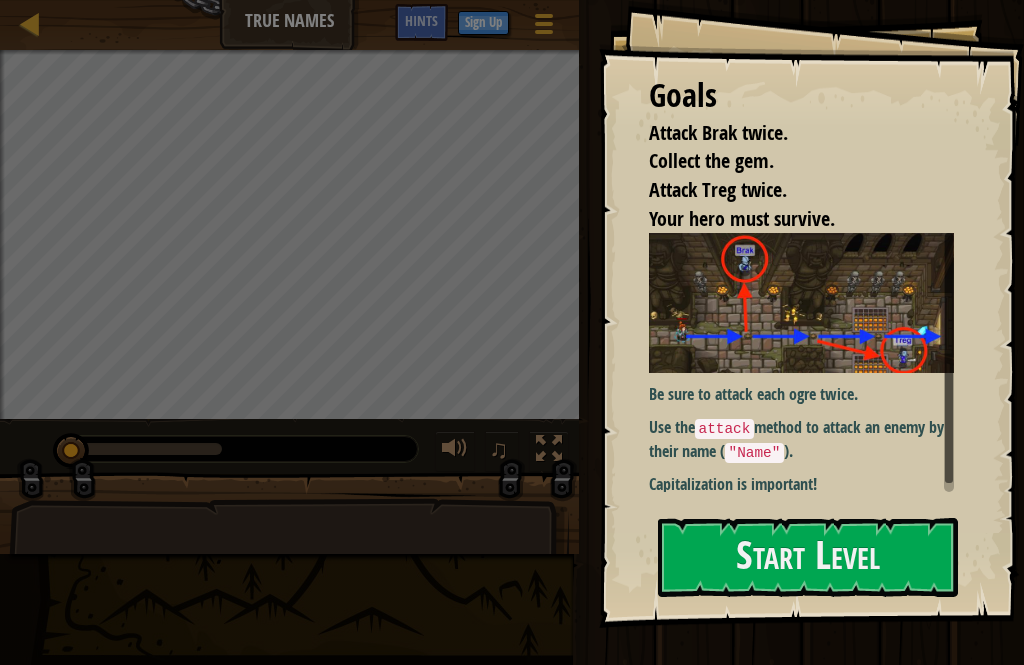 click on "Start Level" at bounding box center [808, 557] 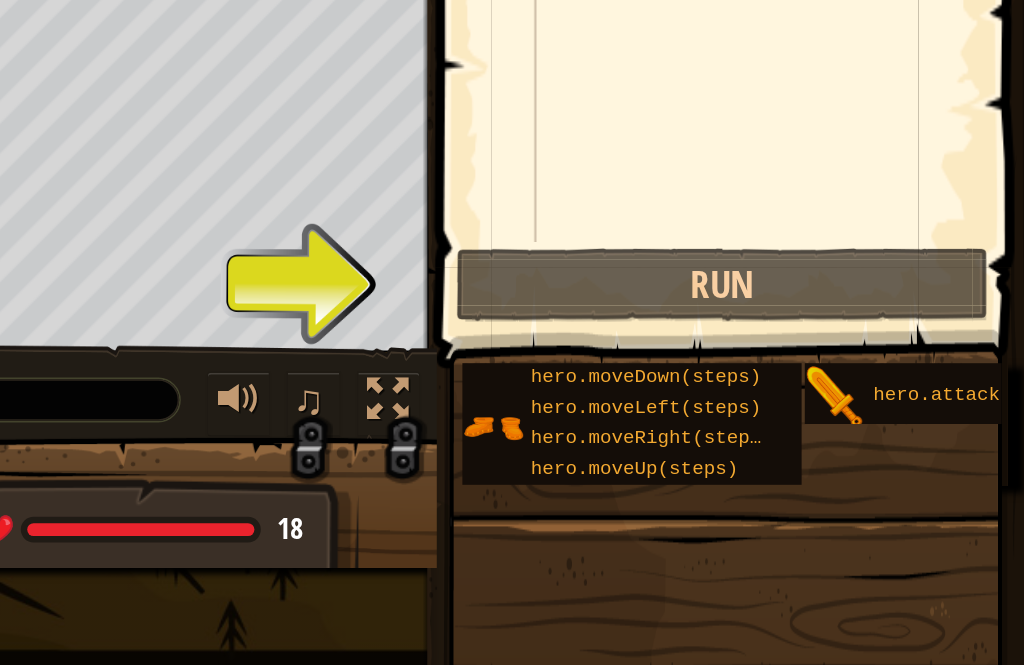 click at bounding box center [837, 751] 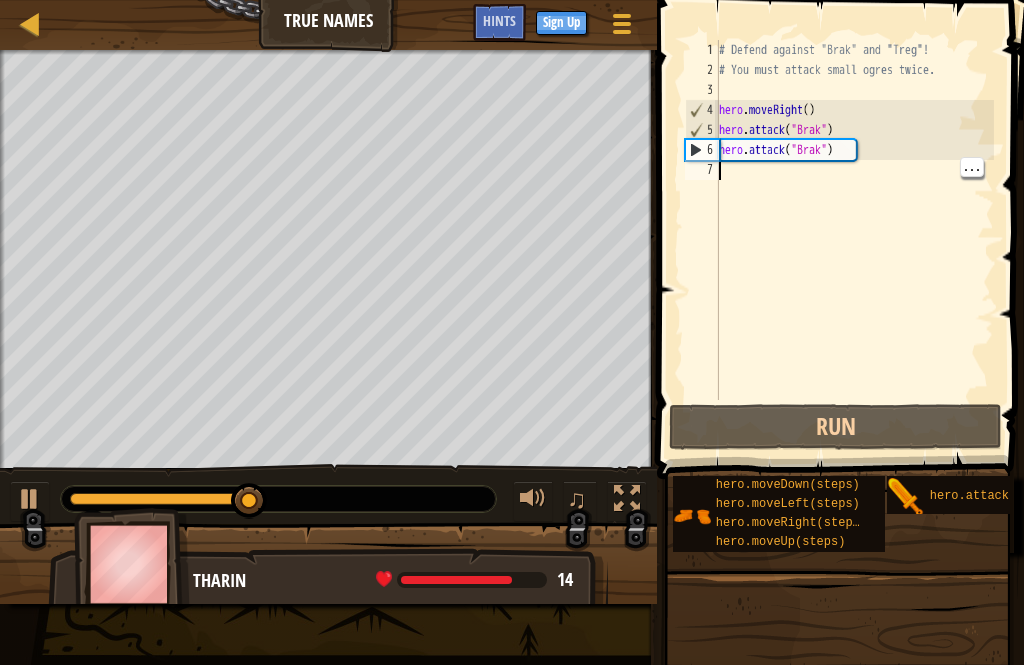 click on "1 2 3 4 5 6 7" at bounding box center (702, 500040) 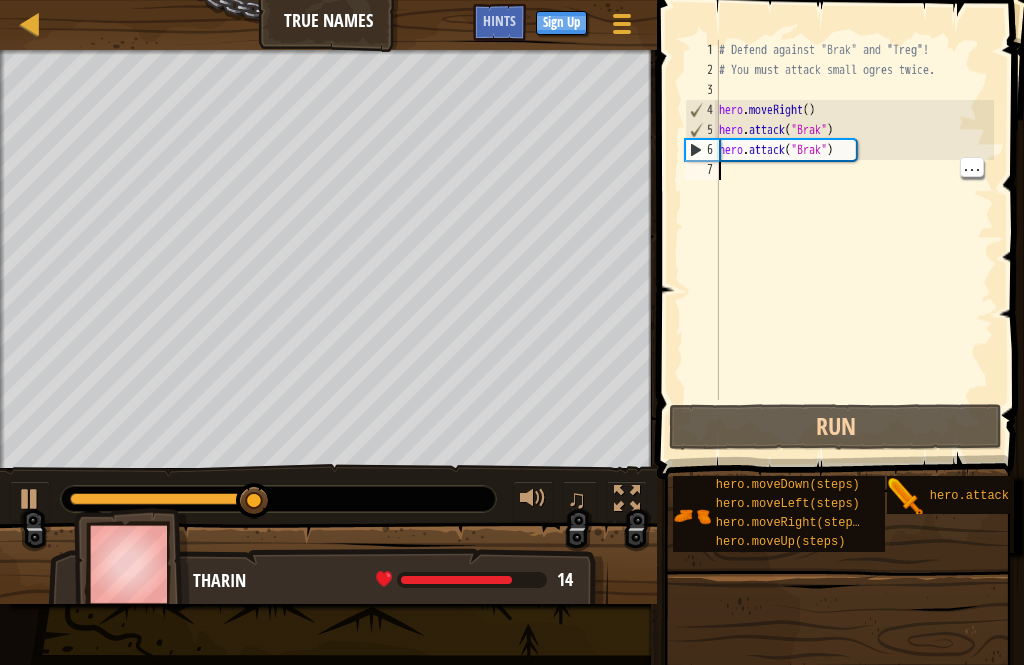 click on "1 2 3 4 5 6 7" at bounding box center [702, 500040] 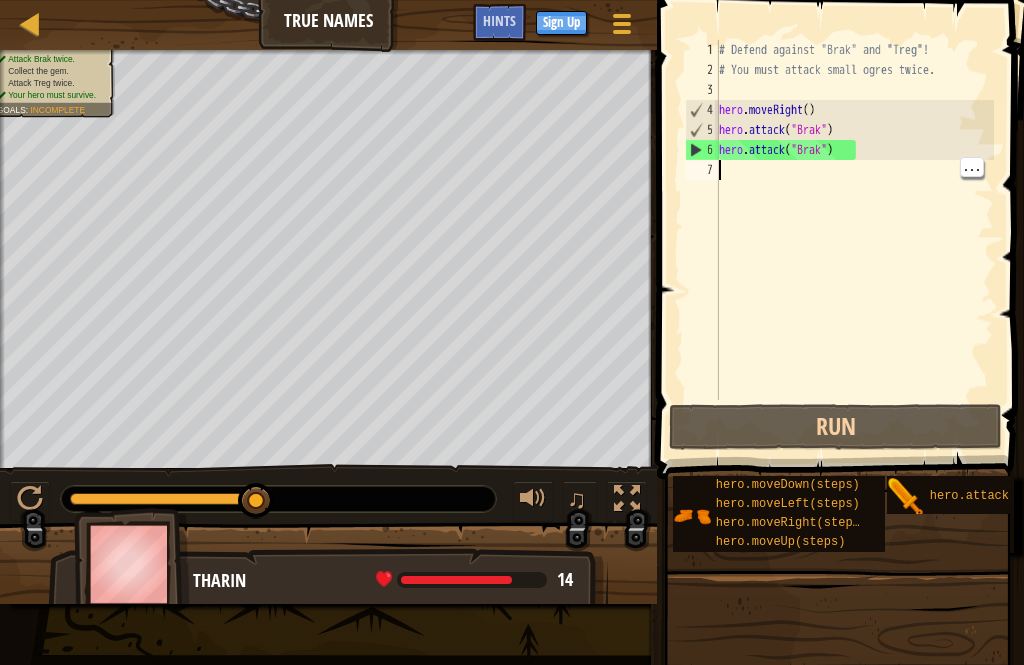 scroll, scrollTop: 10, scrollLeft: 0, axis: vertical 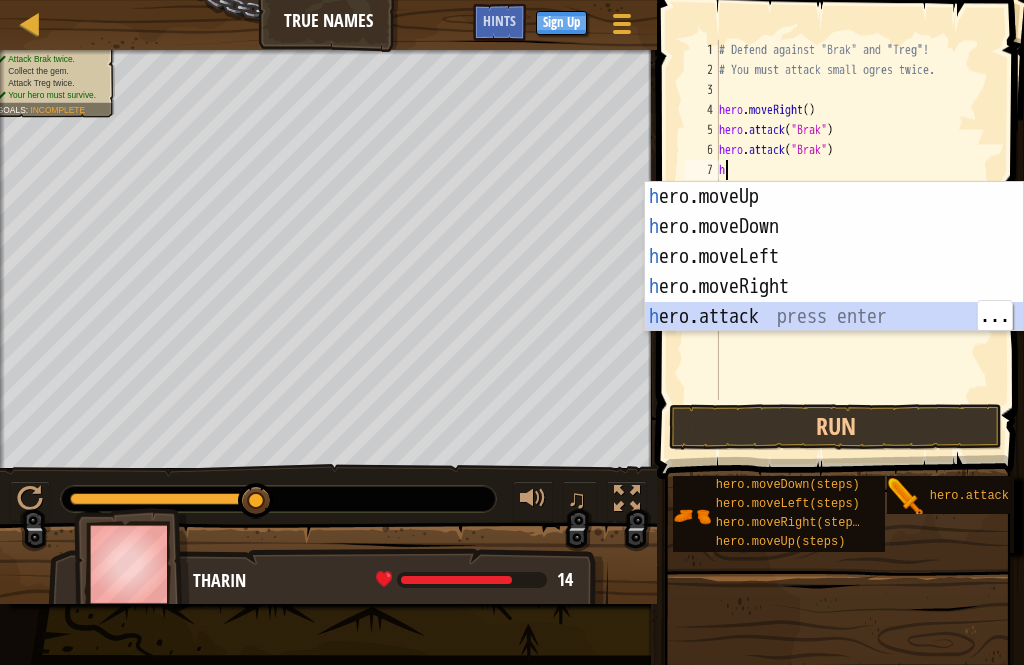 click on "h ero.moveUp press enter h ero.moveDown press enter h ero.moveLeft press enter h ero.moveRight press enter h ero.attack press enter" at bounding box center [834, 287] 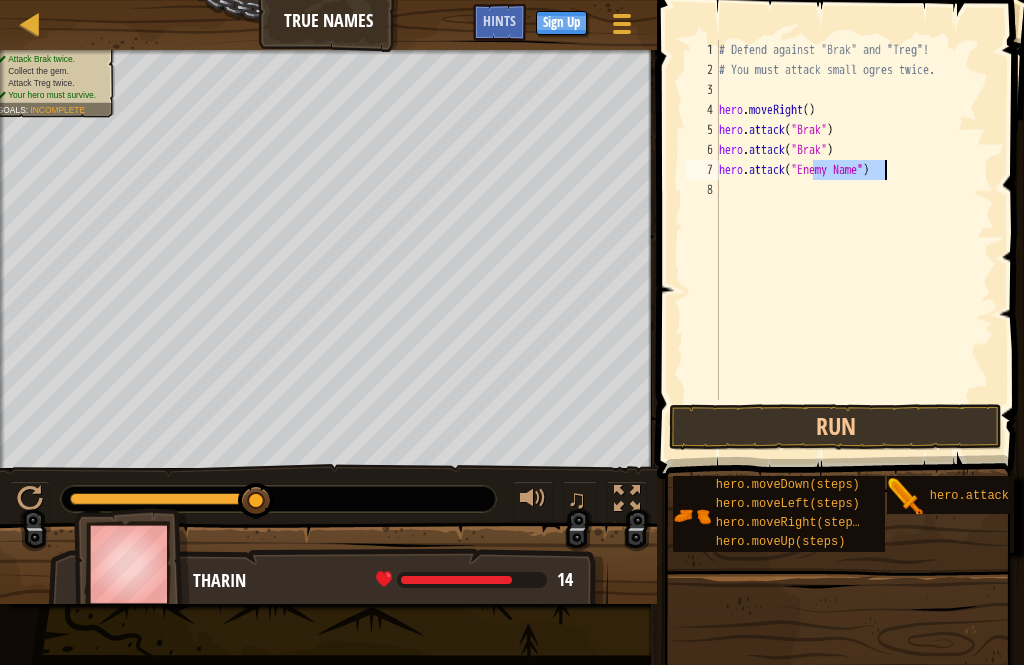 type on "hero.attack("Enemy Name")" 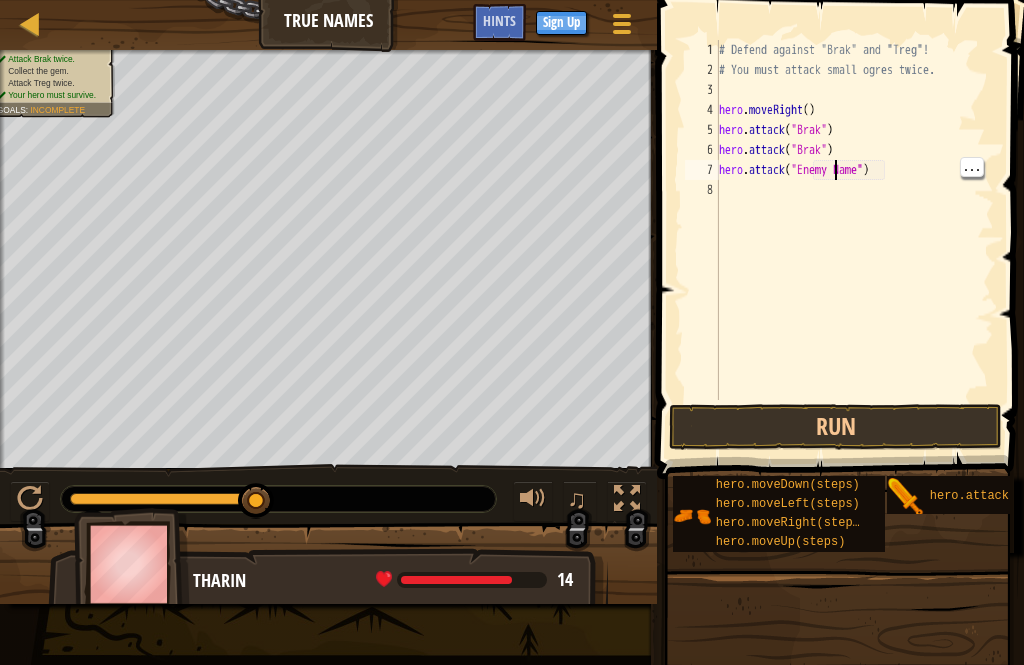 click on "# Defend against "Brak" and "Treg"! # You must attack small ogres twice. hero . moveRight ( ) hero . attack ( "Brak" ) hero . attack ( "Brak" ) hero . attack ( "Enemy Name" )" at bounding box center [854, 240] 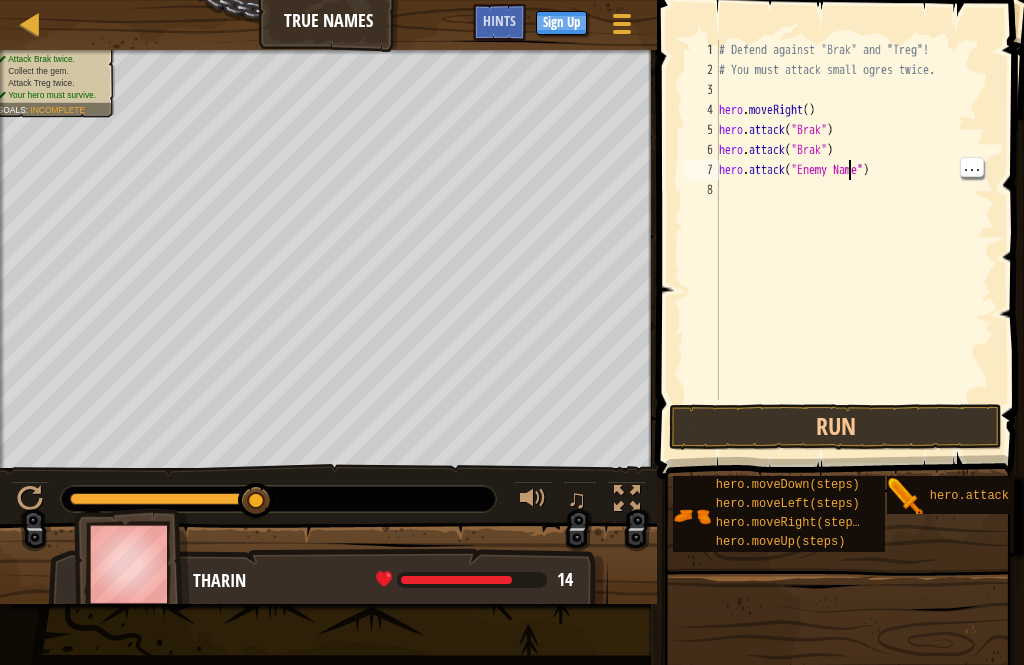 click on "# Defend against "Brak" and "Treg"! # You must attack small ogres twice. hero . moveRight ( ) hero . attack ( "Brak" ) hero . attack ( "Brak" ) hero . attack ( "Enemy Name" )" at bounding box center [854, 240] 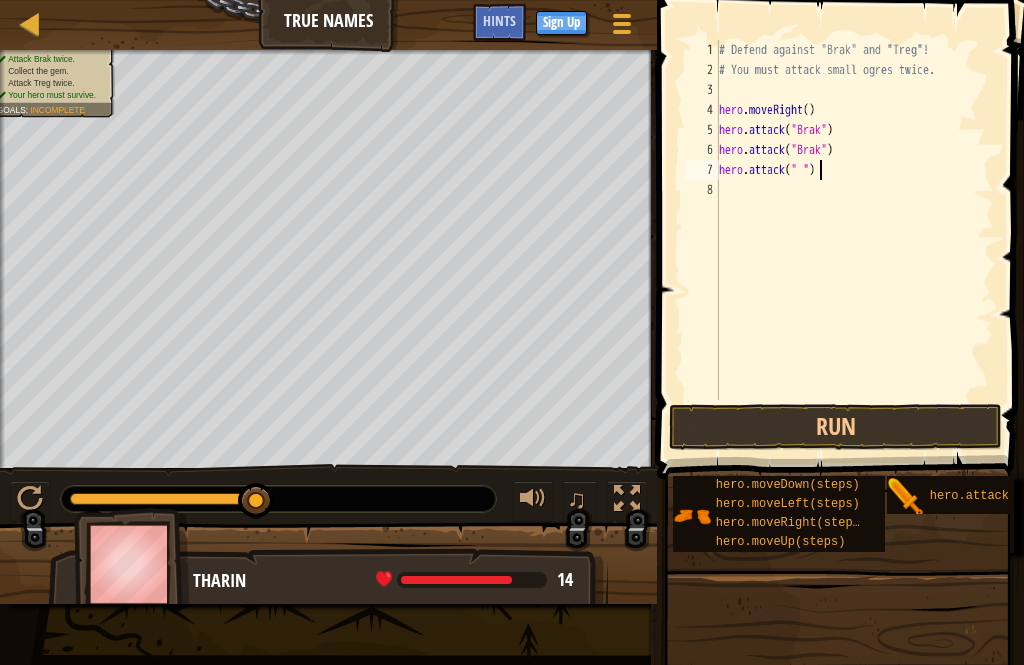 type on "hero.attack("")" 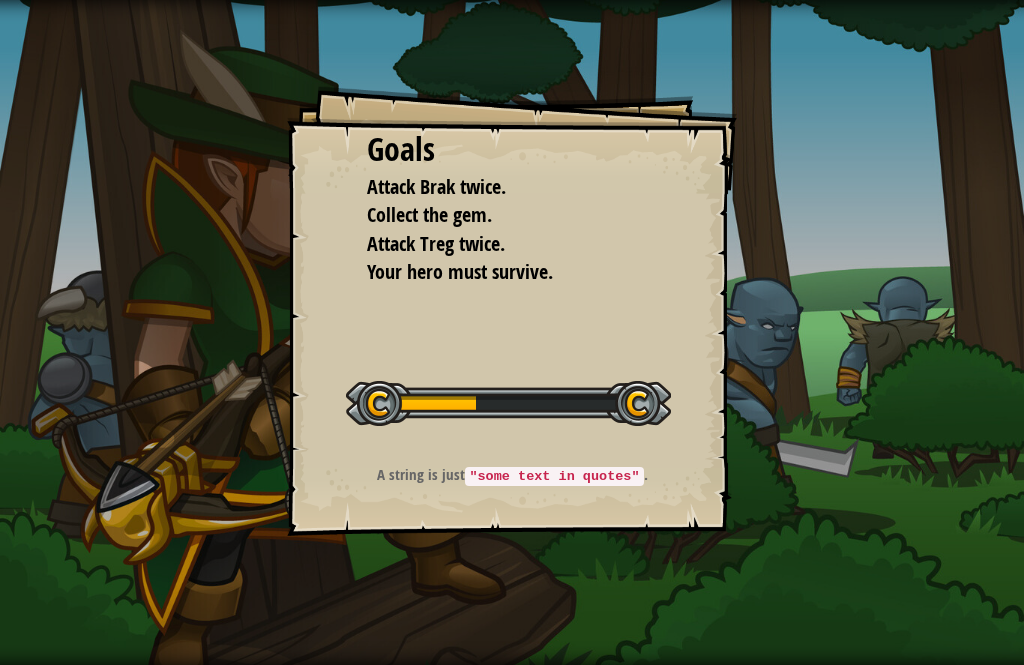 scroll, scrollTop: 0, scrollLeft: 0, axis: both 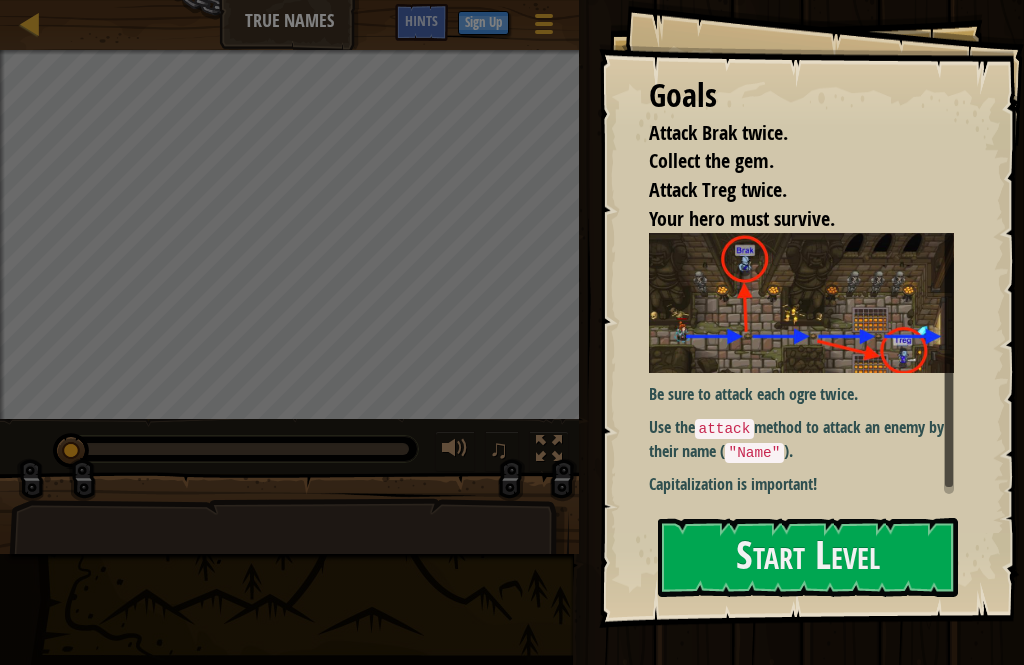 click on "Start Level" at bounding box center (808, 557) 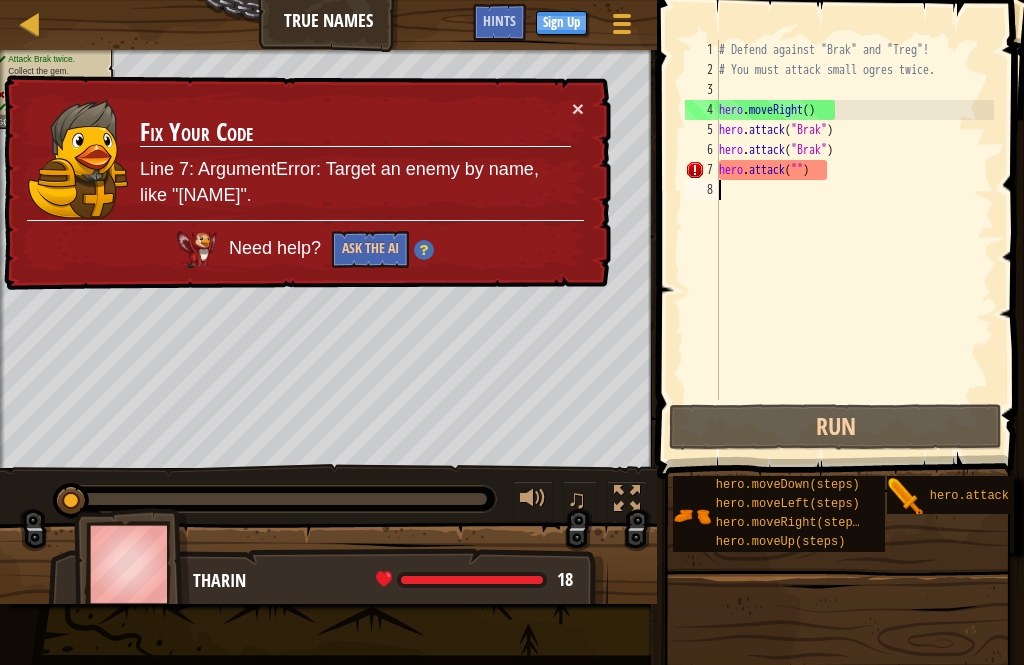 click on "×" at bounding box center [578, 108] 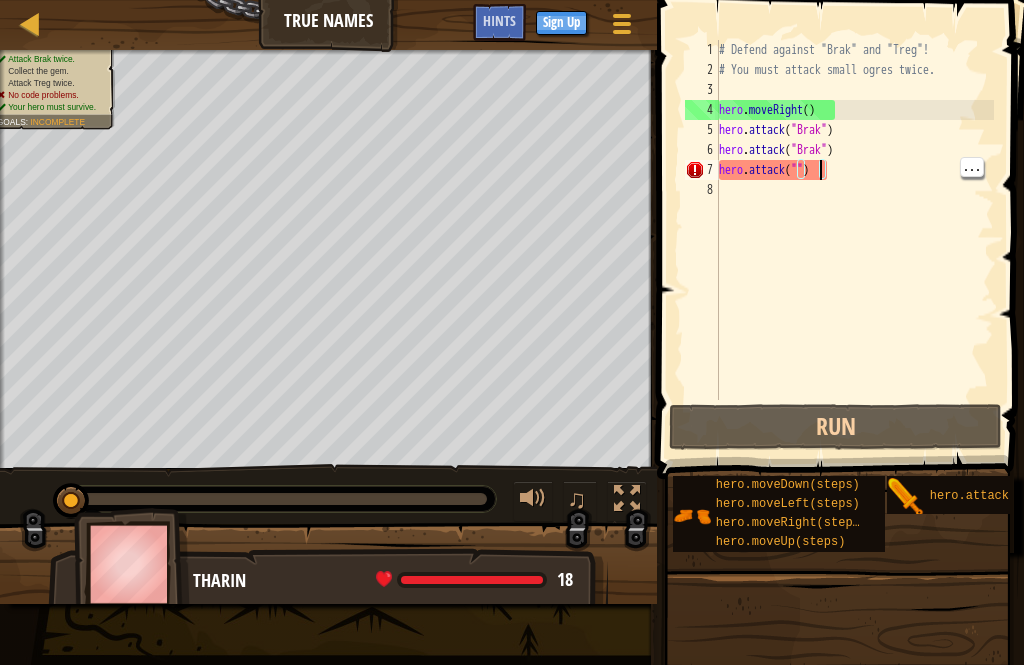 click on "# Defend against "[NAME]" and "[NAME]"! # You must attack small ogres twice. hero . moveRight ( ) hero . attack ( "[NAME]" ) hero . attack ( "[NAME]" ) hero . attack ( "" )" at bounding box center [854, 240] 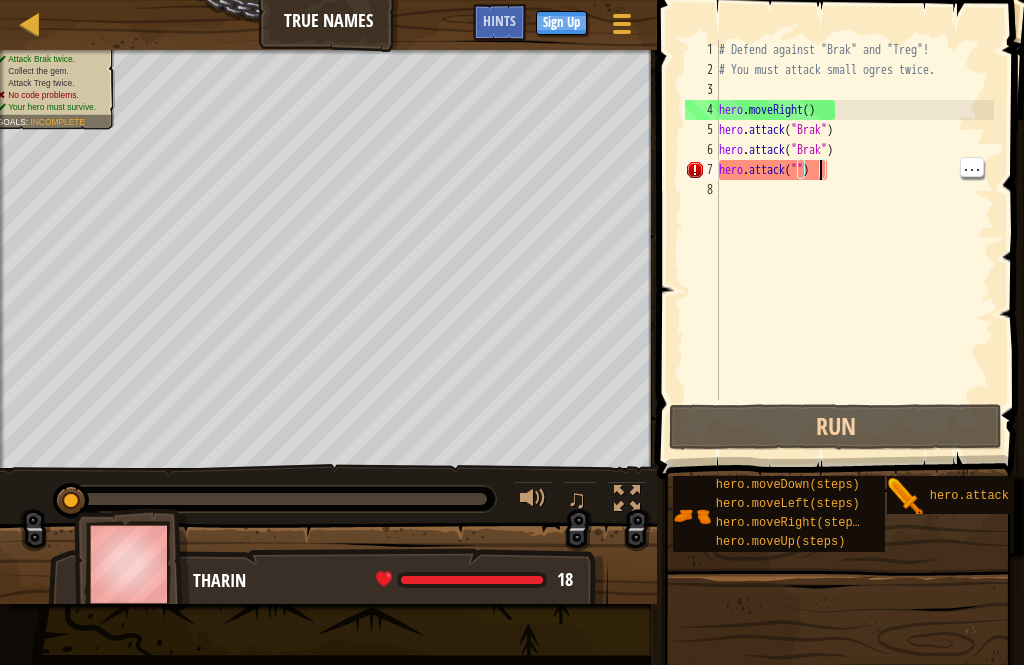 click on "# Defend against "[NAME]" and "[NAME]"! # You must attack small ogres twice. hero . moveRight ( ) hero . attack ( "[NAME]" ) hero . attack ( "[NAME]" ) hero . attack ( "" )" at bounding box center [854, 240] 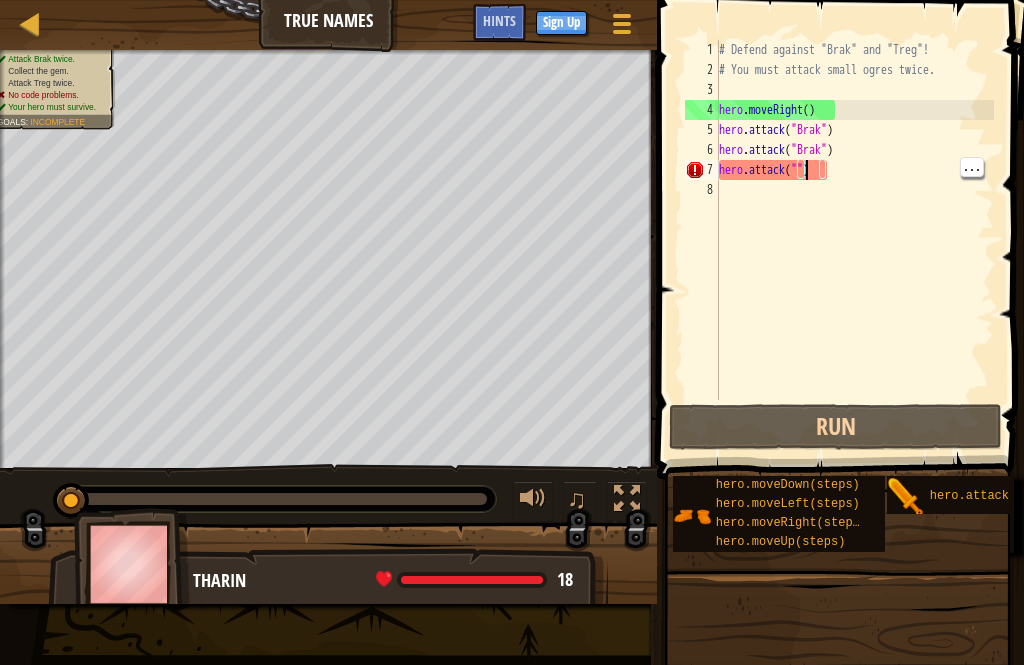 click on "# Defend against "[NAME]" and "[NAME]"! # You must attack small ogres twice. hero . moveRight ( ) hero . attack ( "[NAME]" ) hero . attack ( "[NAME]" ) hero . attack ( "" )" at bounding box center [854, 240] 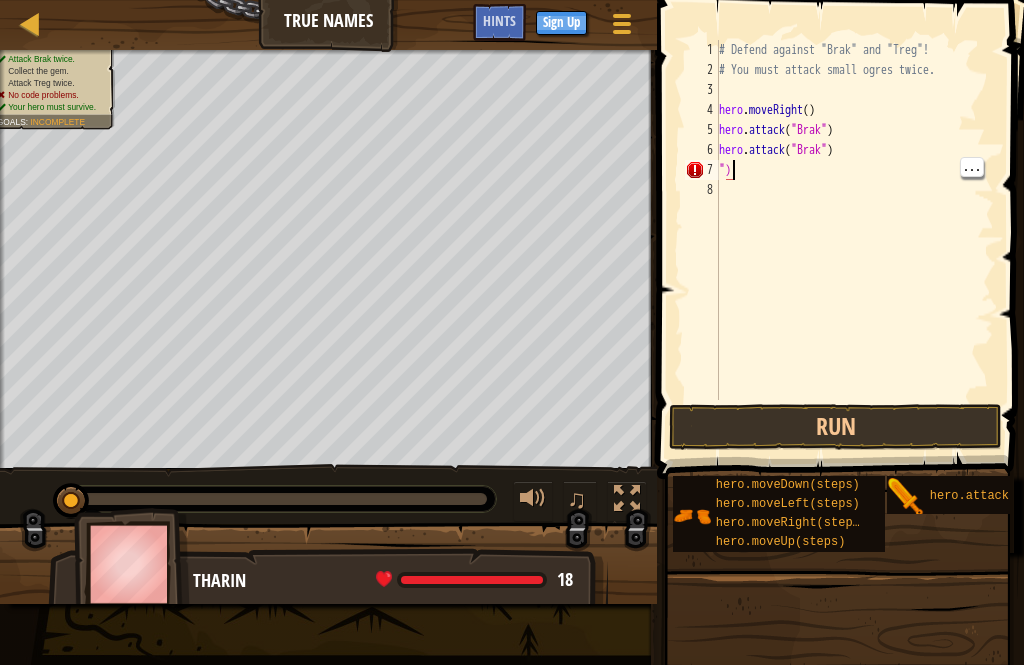 type on """ 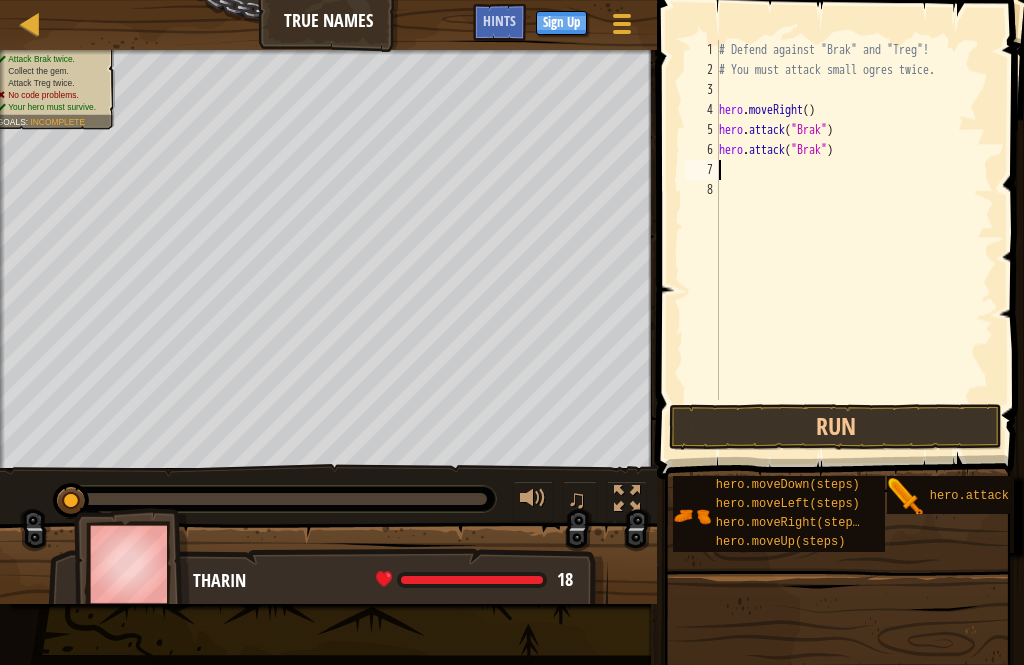 scroll, scrollTop: 10, scrollLeft: 0, axis: vertical 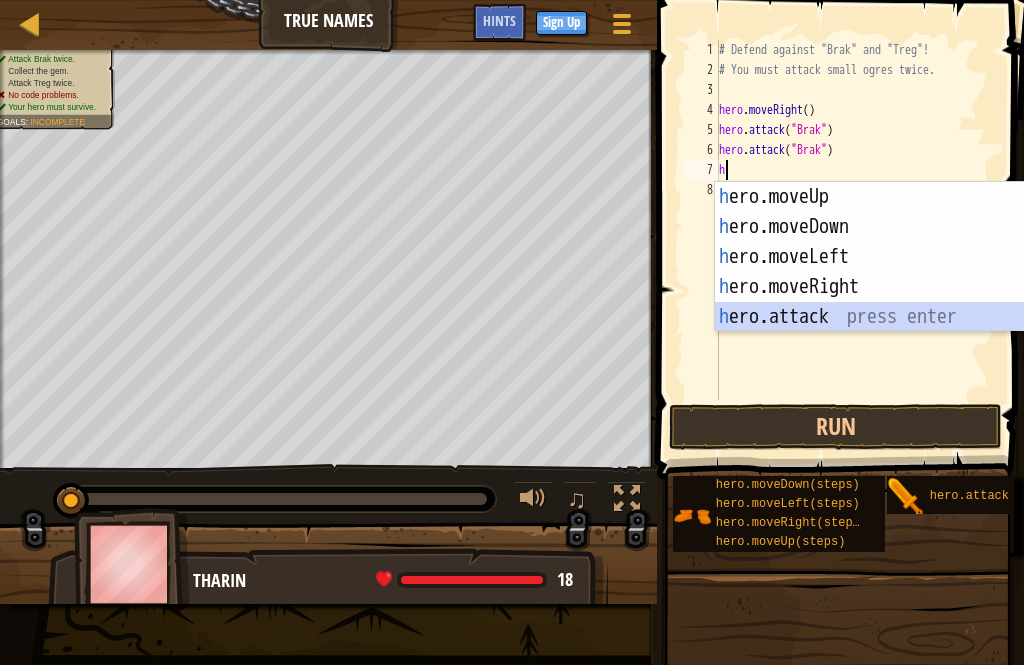 click on "h ero.moveUp press enter h ero.moveDown press enter h ero.moveLeft press enter h ero.moveRight press enter h ero.attack press enter" at bounding box center (904, 287) 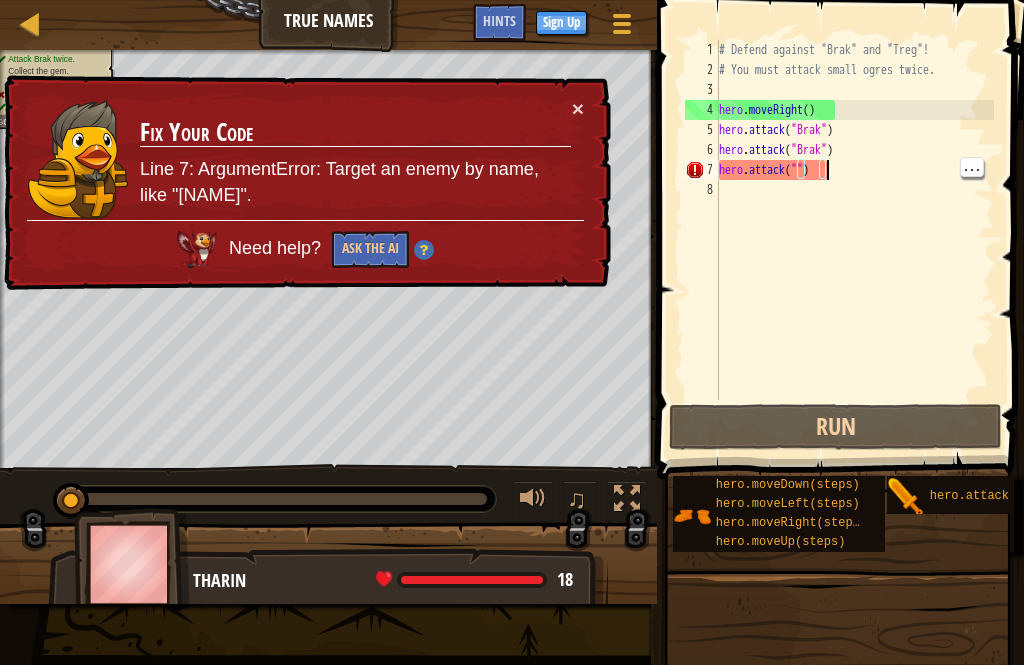 click on "Run" at bounding box center [835, 427] 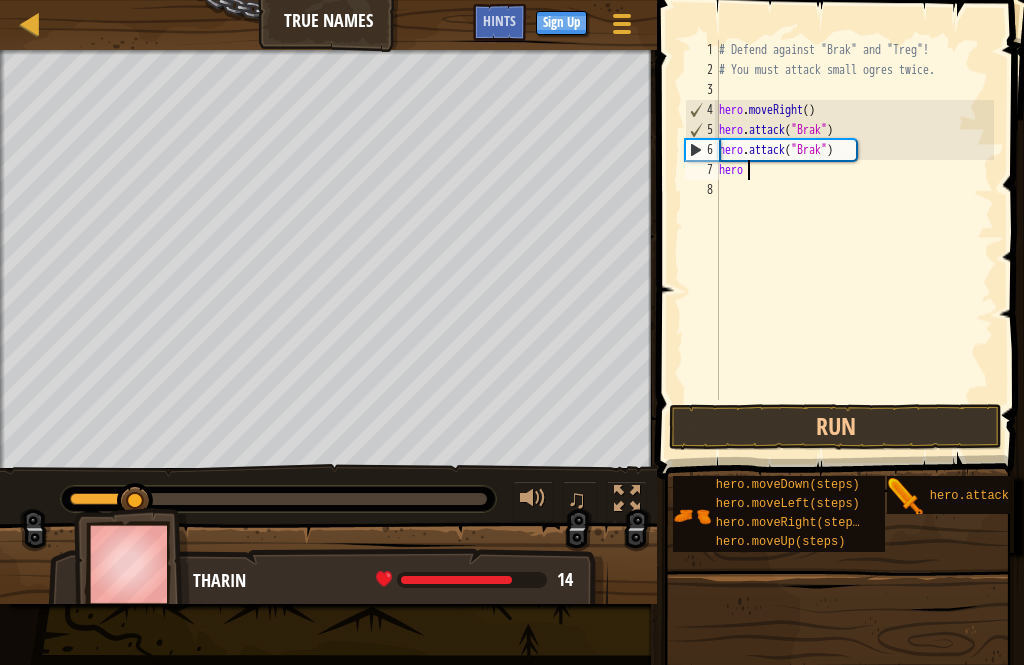 type on "h" 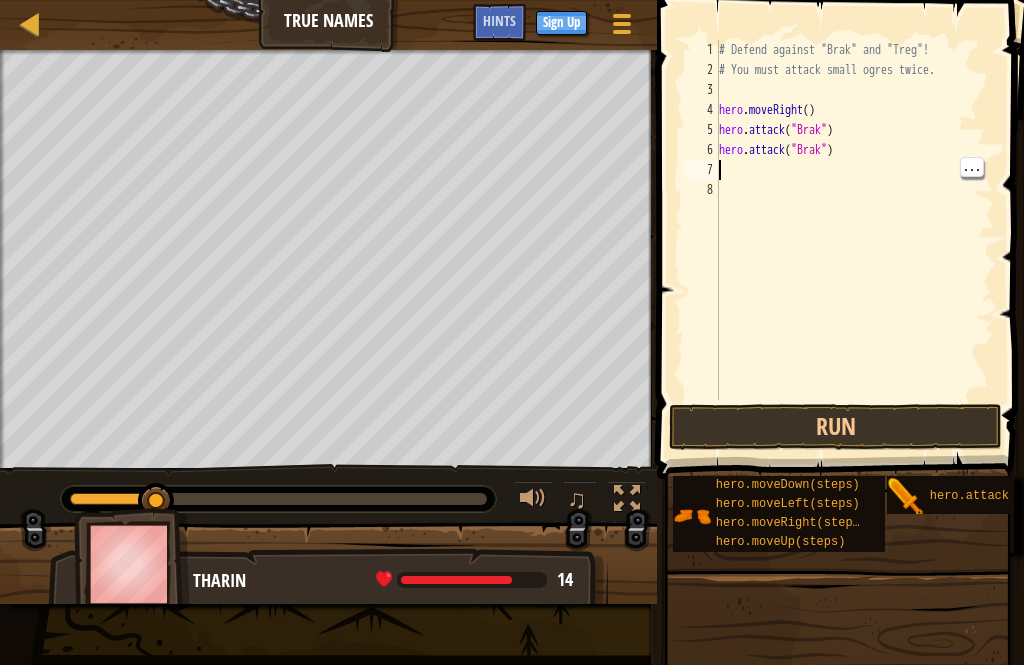 click on "8" at bounding box center [702, 190] 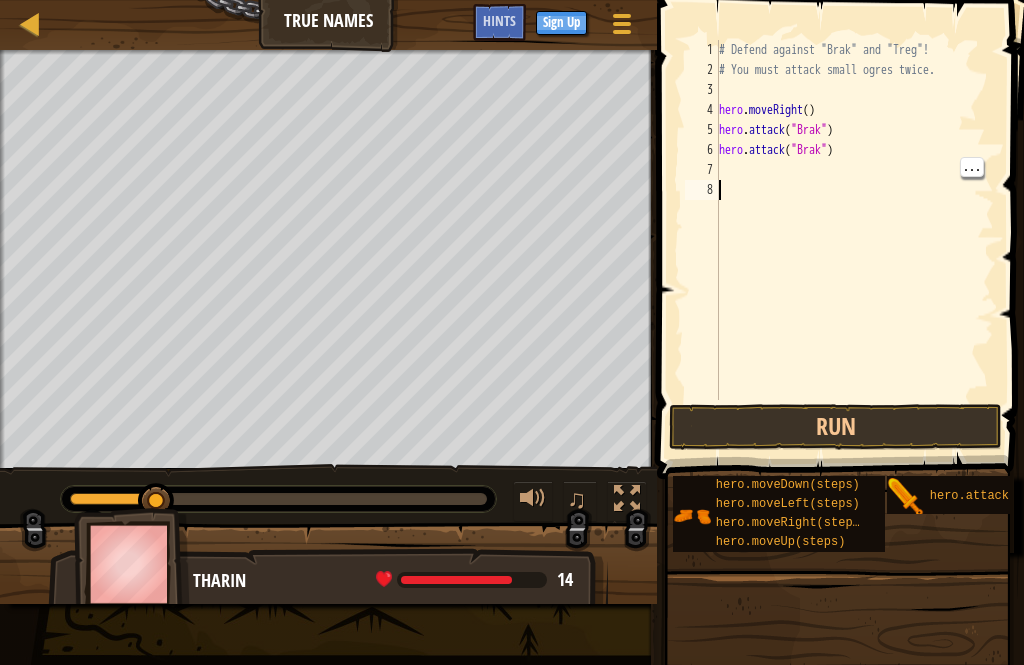 click on "8" at bounding box center [702, 190] 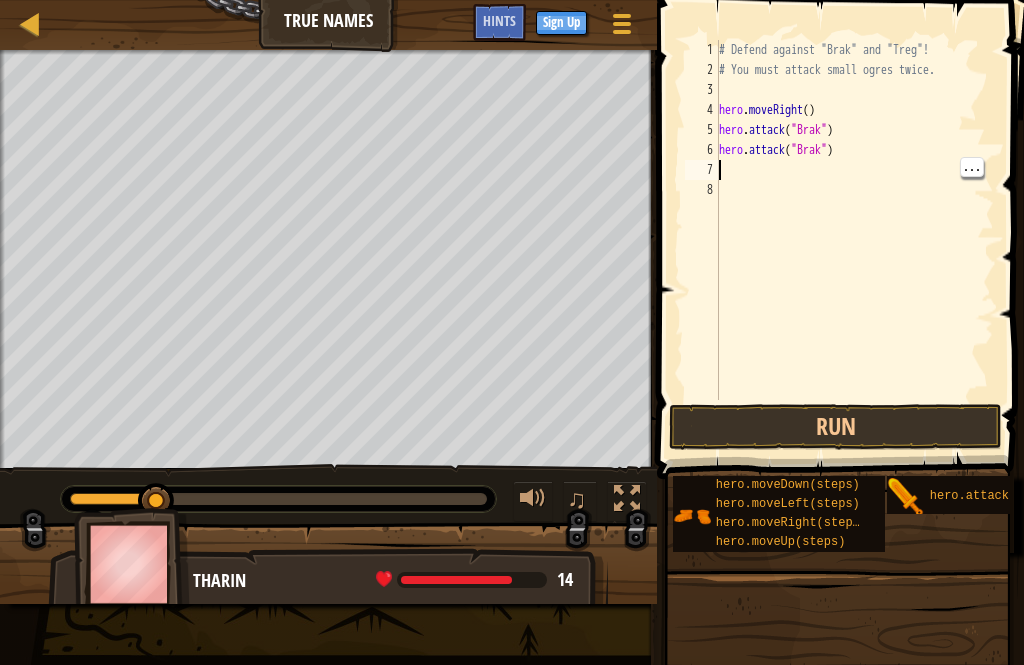 click on "7" at bounding box center [702, 170] 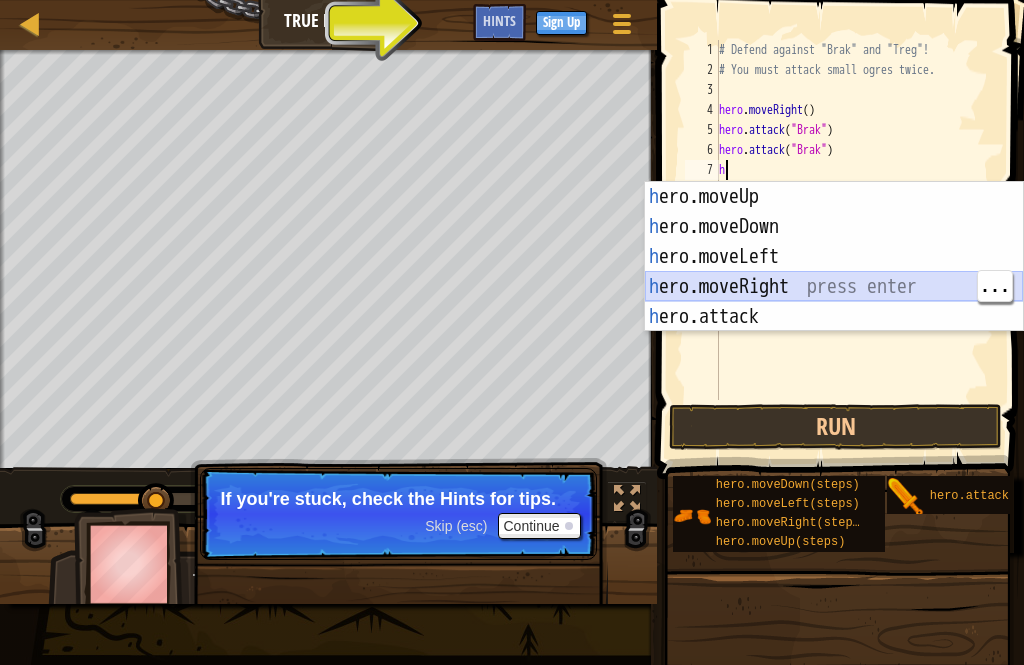 click on "h ero.moveUp press enter h ero.moveDown press enter h ero.moveLeft press enter h ero.moveRight press enter h ero.attack press enter" at bounding box center (834, 287) 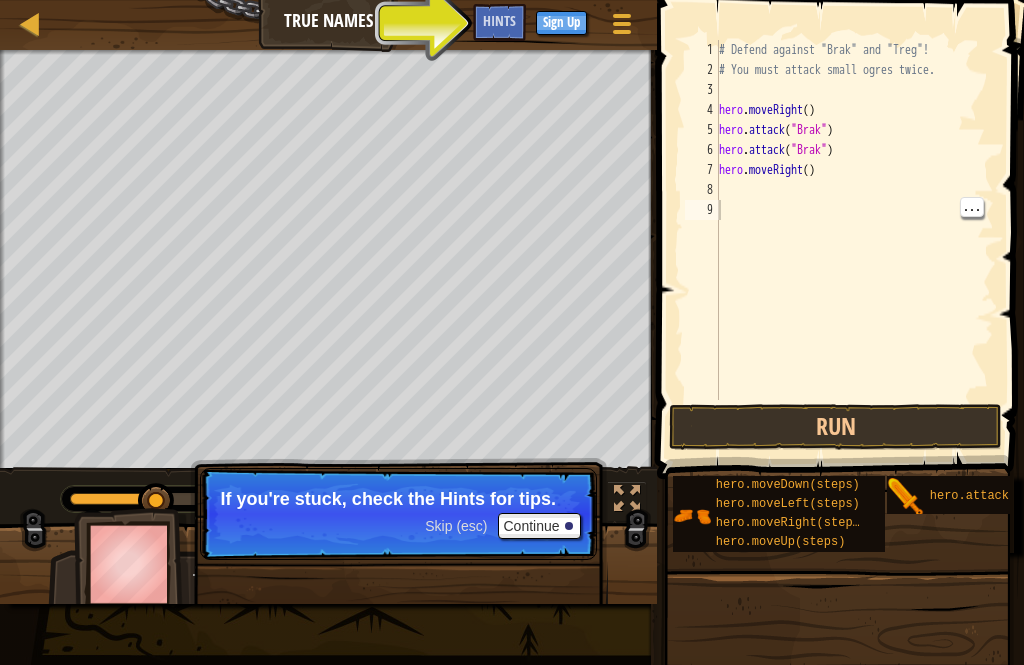 type on "hero.moveRight()" 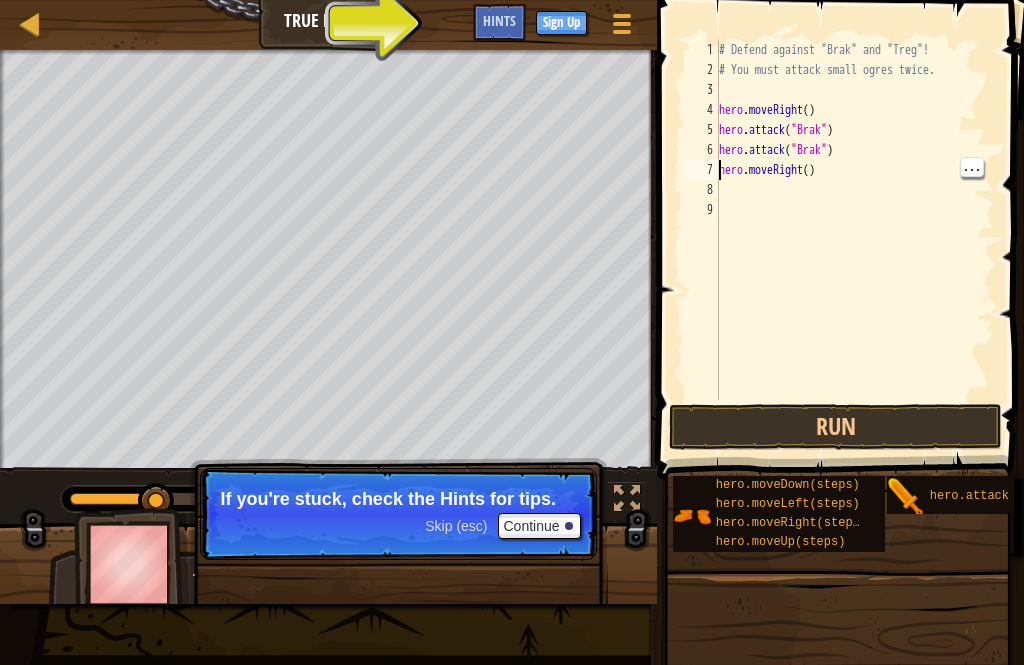 click on "# Defend against "Brak" and "Treg"! # You must attack small ogres twice. hero . moveRight ( ) hero . attack ( "Brak" ) hero . attack ( "Brak" ) hero . moveRight ( )" at bounding box center (854, 240) 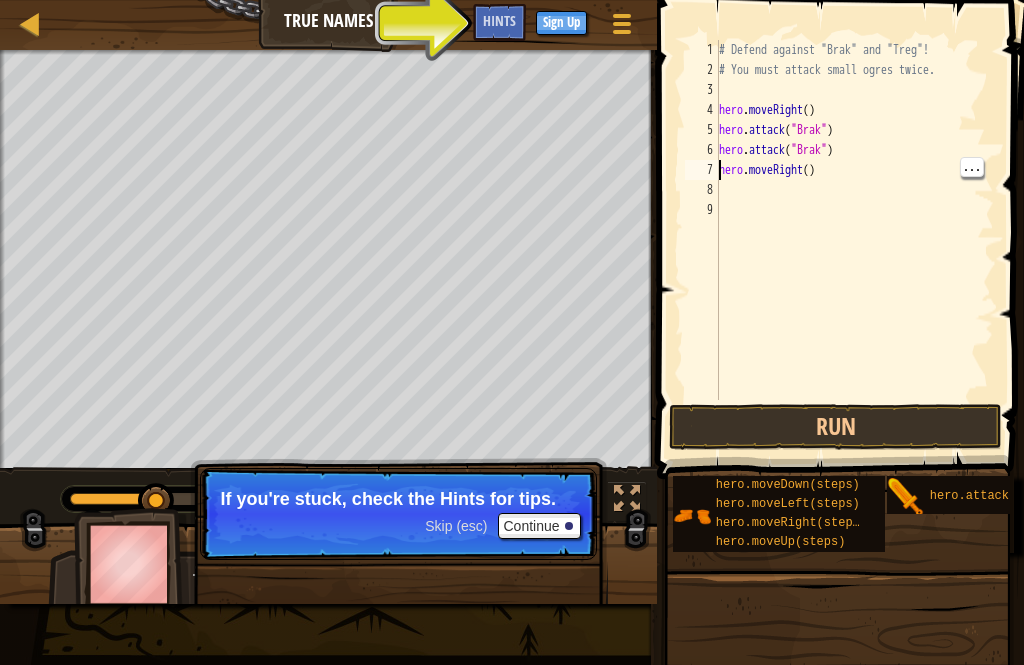 click on "8" at bounding box center (702, 190) 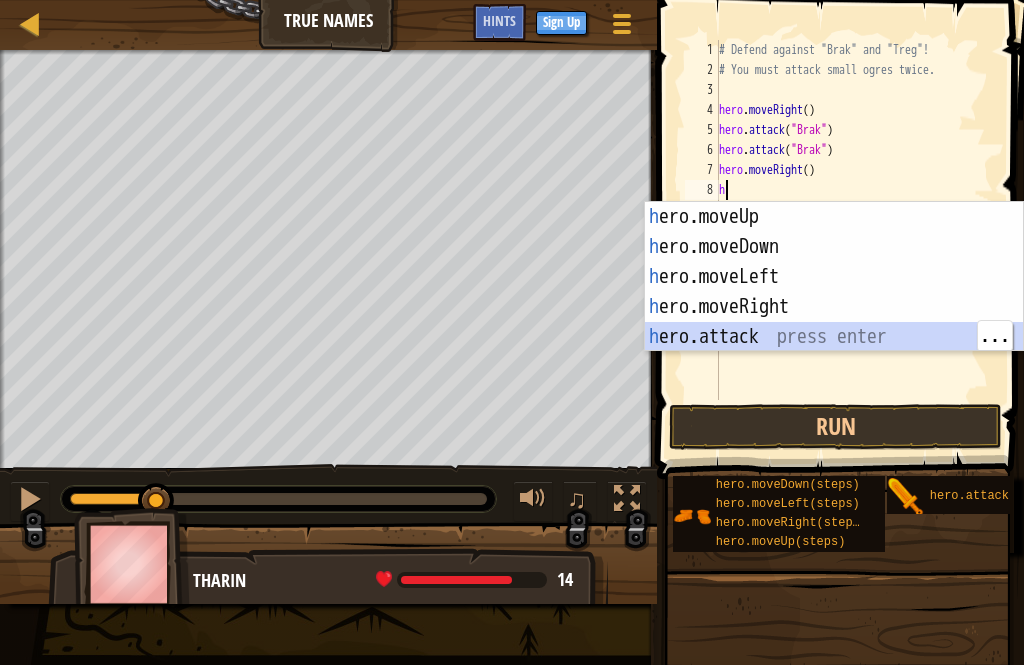 click on "h ero.moveUp press enter h ero.moveDown press enter h ero.moveLeft press enter h ero.moveRight press enter h ero.attack press enter" at bounding box center (834, 307) 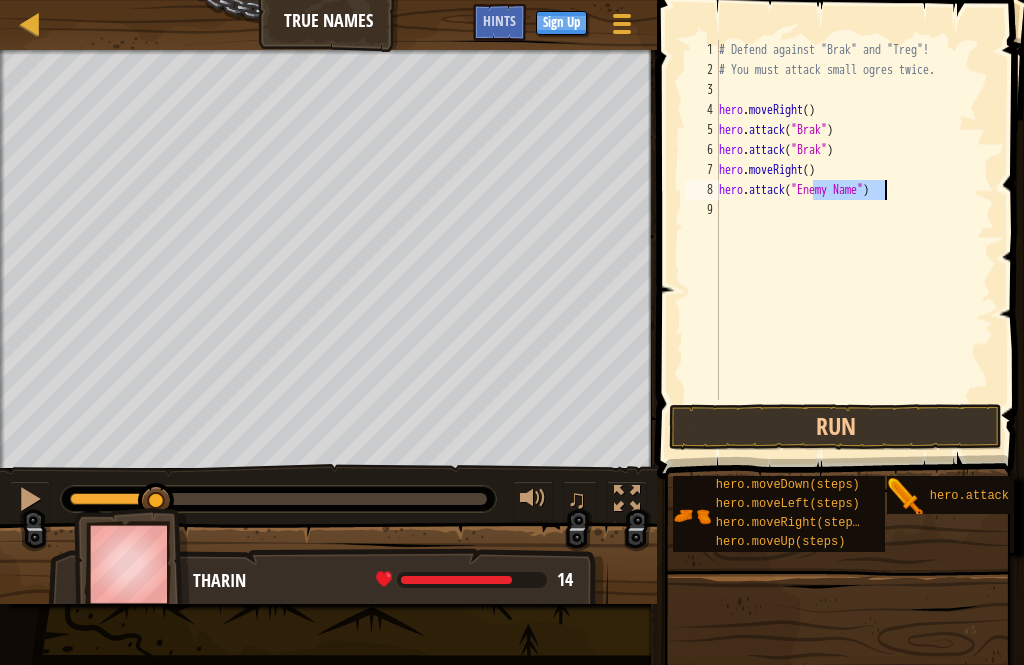 type on "hero.attack("")" 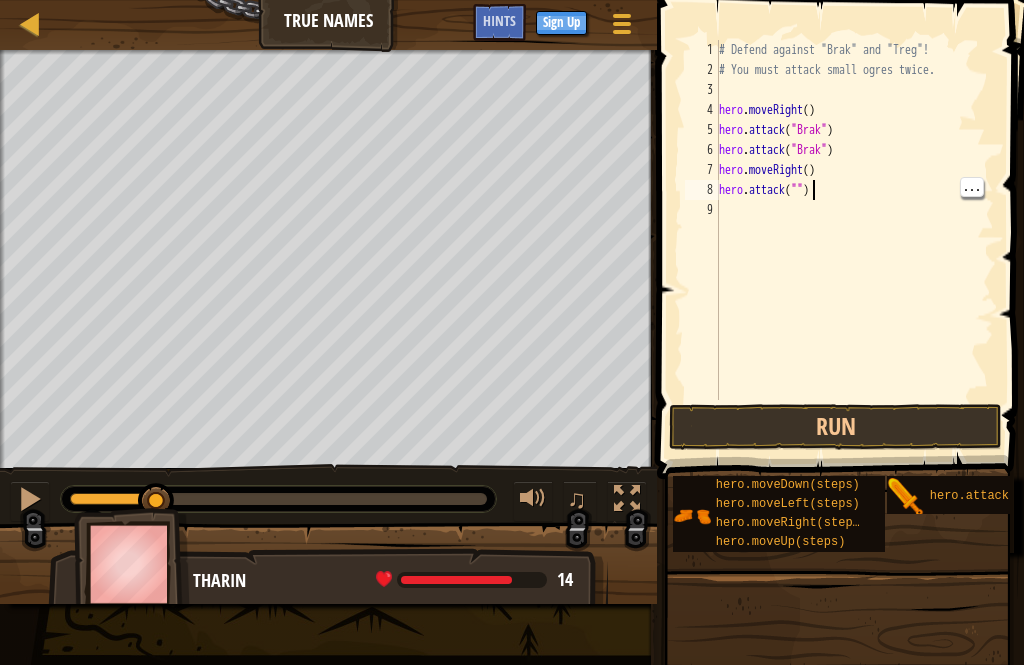 click on "# Defend against "[NAME]" and "[NAME]"! # You must attack small ogres twice. hero . moveRight ( ) hero . attack ( "[NAME]" ) hero . attack ( "[NAME]" ) hero . moveRight ( ) hero . attack ( "" )" at bounding box center (854, 240) 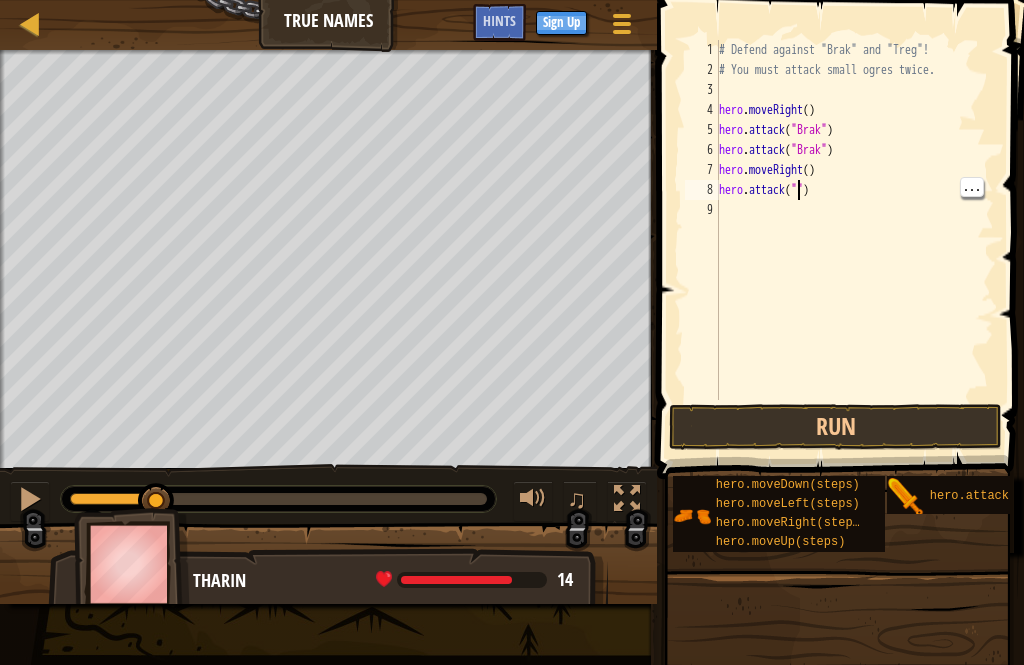click on "# Defend against "[NAME]" and "[NAME]"! # You must attack small ogres twice. hero . moveRight ( ) hero . attack ( "[NAME]" ) hero . attack ( "[NAME]" ) hero . moveRight ( ) hero . attack ( "" )" at bounding box center [854, 240] 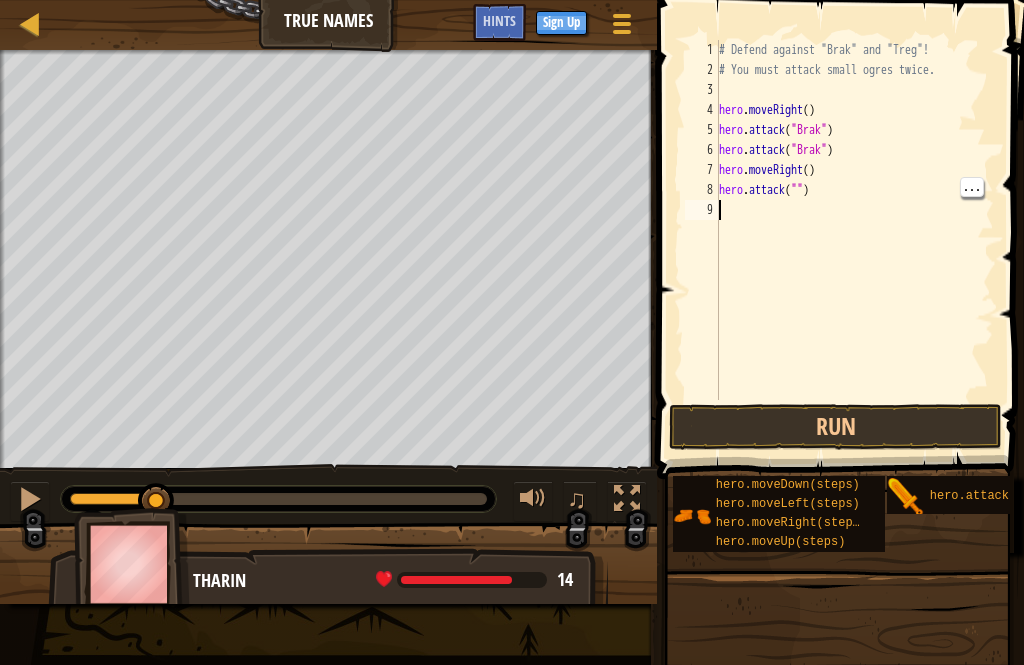 click on "# Defend against "[NAME]" and "[NAME]"! # You must attack small ogres twice. hero . moveRight ( ) hero . attack ( "[NAME]" ) hero . attack ( "[NAME]" ) hero . moveRight ( ) hero . attack ( "" )" at bounding box center (854, 240) 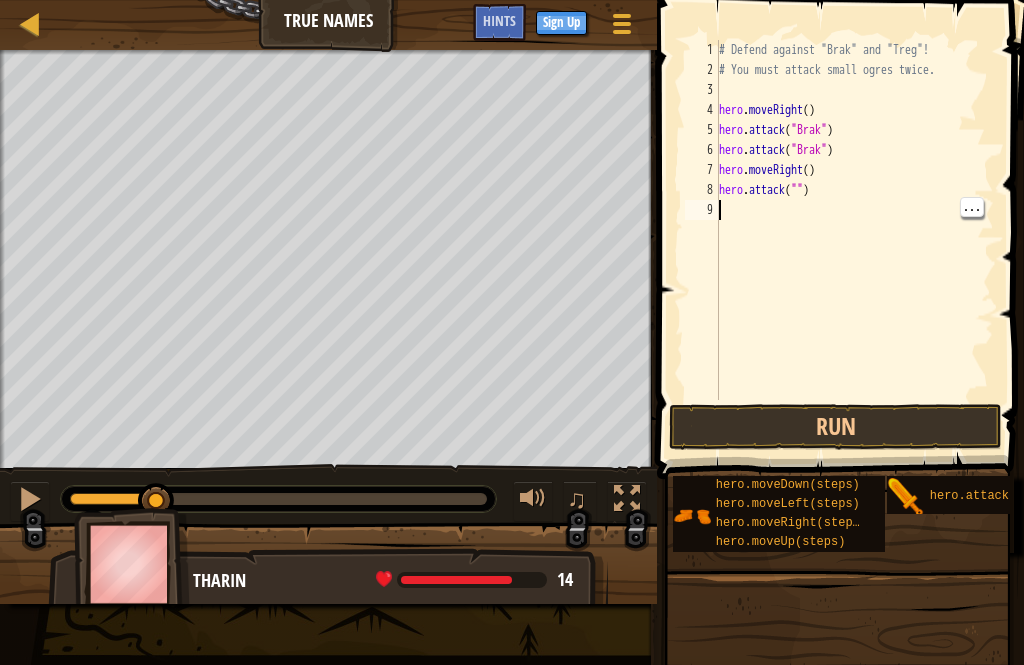 type on "hero.attack("")" 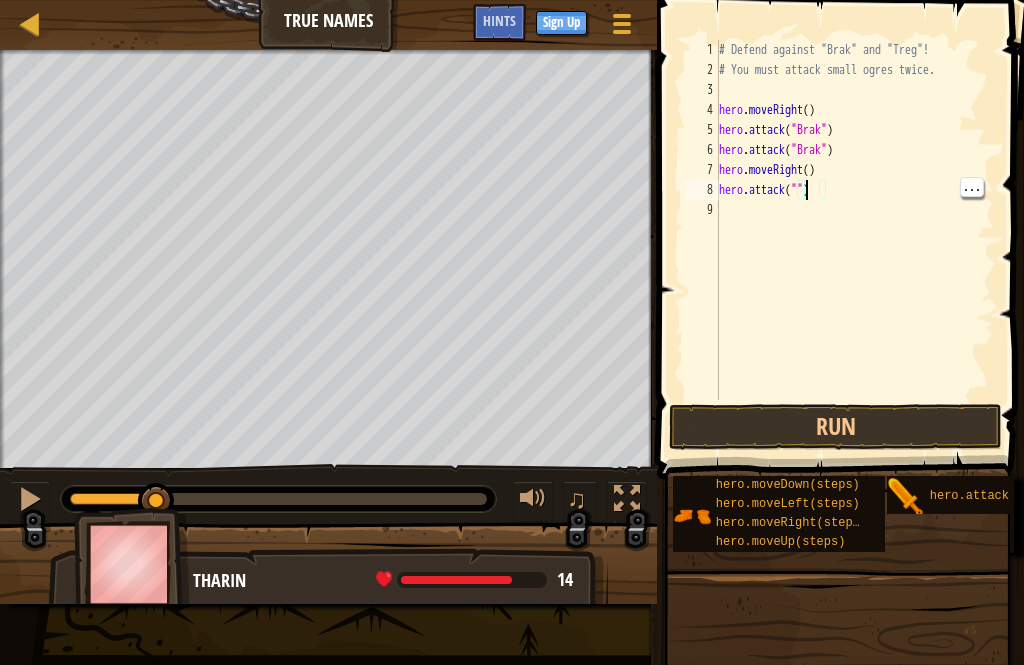 click on "# Defend against "[NAME]" and "[NAME]"! # You must attack small ogres twice. hero . moveRight ( ) hero . attack ( "[NAME]" ) hero . attack ( "[NAME]" ) hero . moveRight ( ) hero . attack ( "" )" at bounding box center (854, 240) 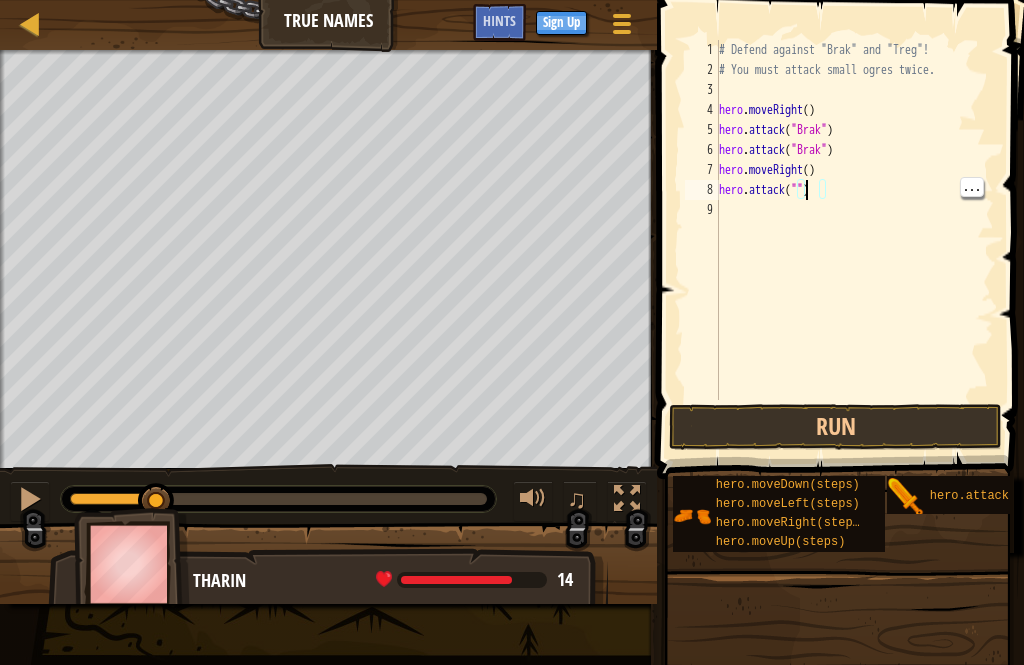 click on "# Defend against "[NAME]" and "[NAME]"! # You must attack small ogres twice. hero . moveRight ( ) hero . attack ( "[NAME]" ) hero . attack ( "[NAME]" ) hero . moveRight ( ) hero . attack ( "" )" at bounding box center [854, 240] 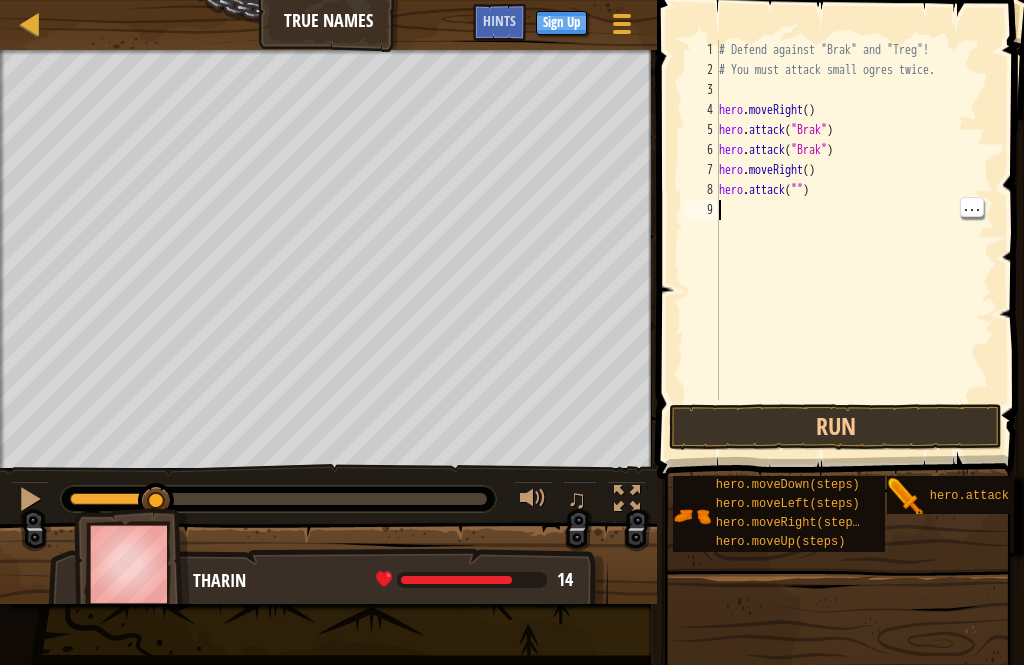 click on "# Defend against "[NAME]" and "[NAME]"! # You must attack small ogres twice. hero . moveRight ( ) hero . attack ( "[NAME]" ) hero . attack ( "[NAME]" ) hero . moveRight ( ) hero . attack ( "" )" at bounding box center [854, 240] 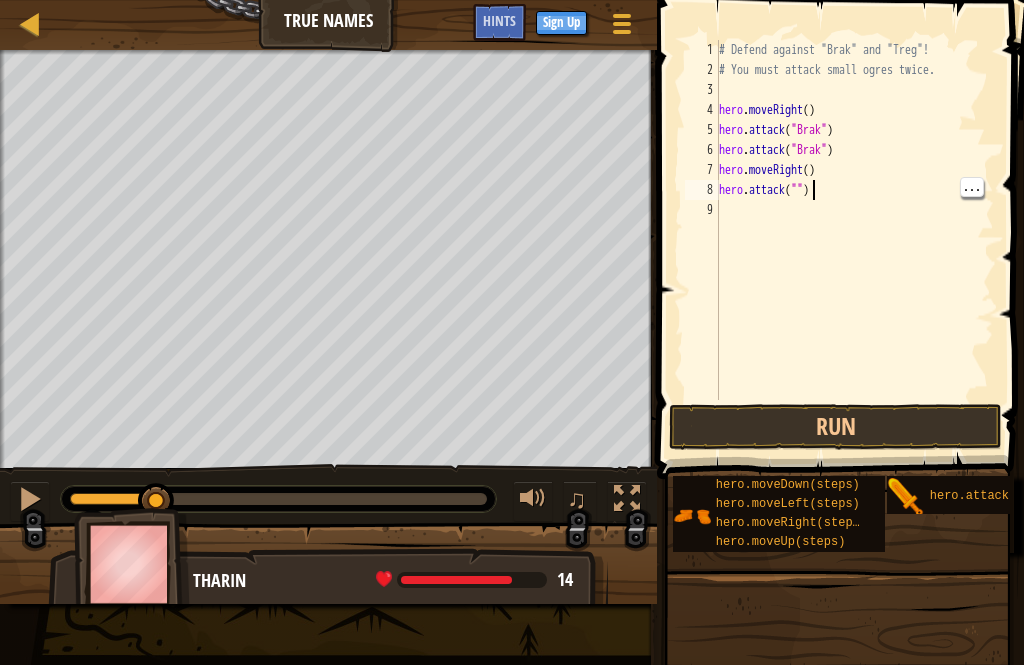 click on "# Defend against "[NAME]" and "[NAME]"! # You must attack small ogres twice. hero . moveRight ( ) hero . attack ( "[NAME]" ) hero . attack ( "[NAME]" ) hero . moveRight ( ) hero . attack ( "" )" at bounding box center [854, 240] 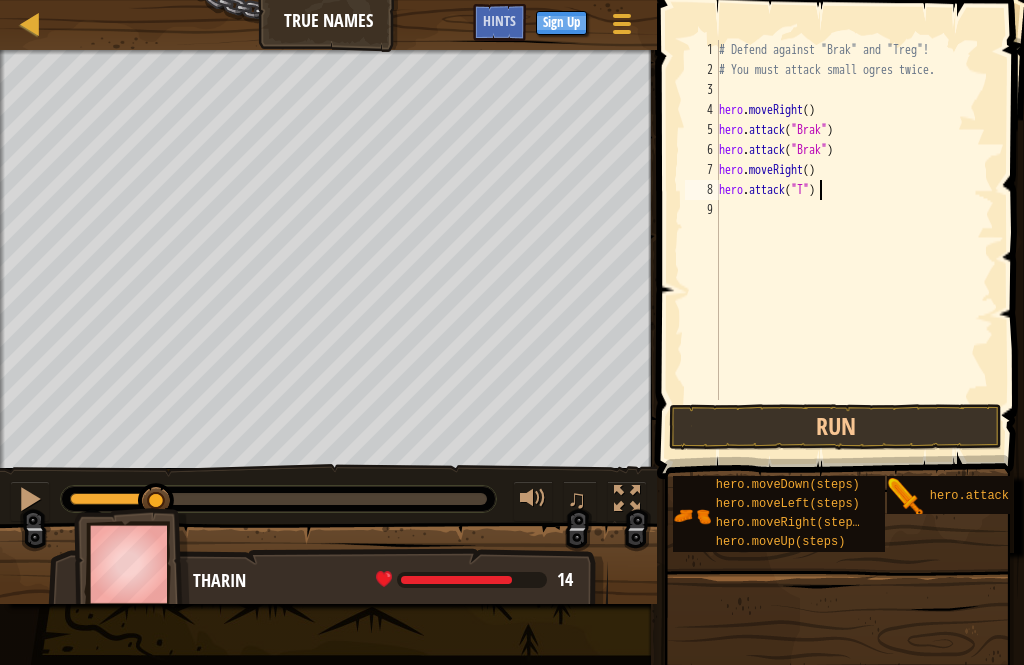 scroll, scrollTop: 10, scrollLeft: 9, axis: both 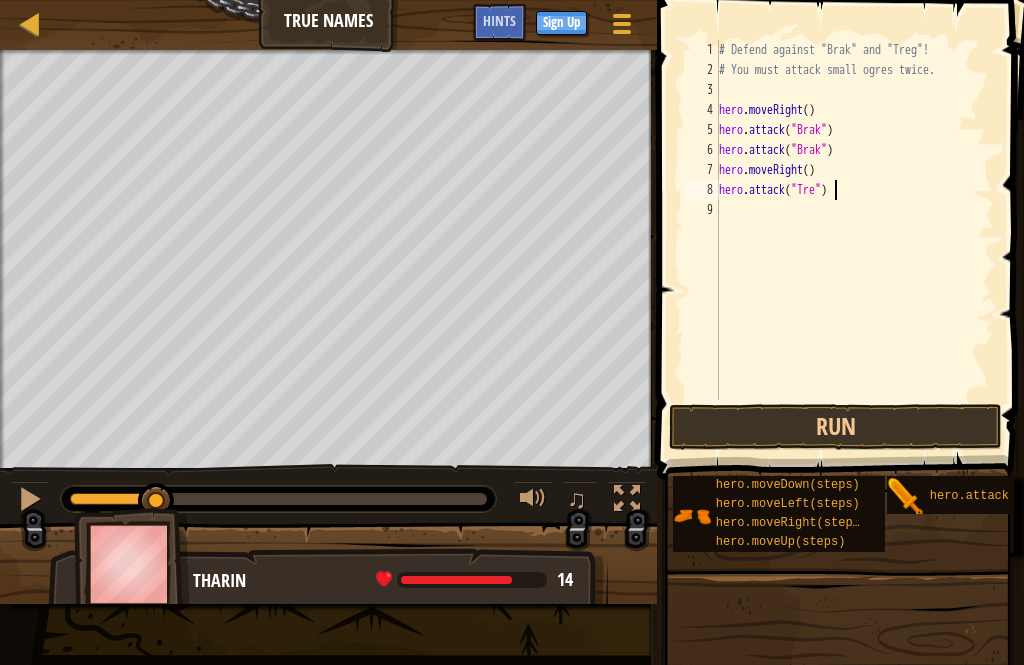 type on "hero.attack("Treg")" 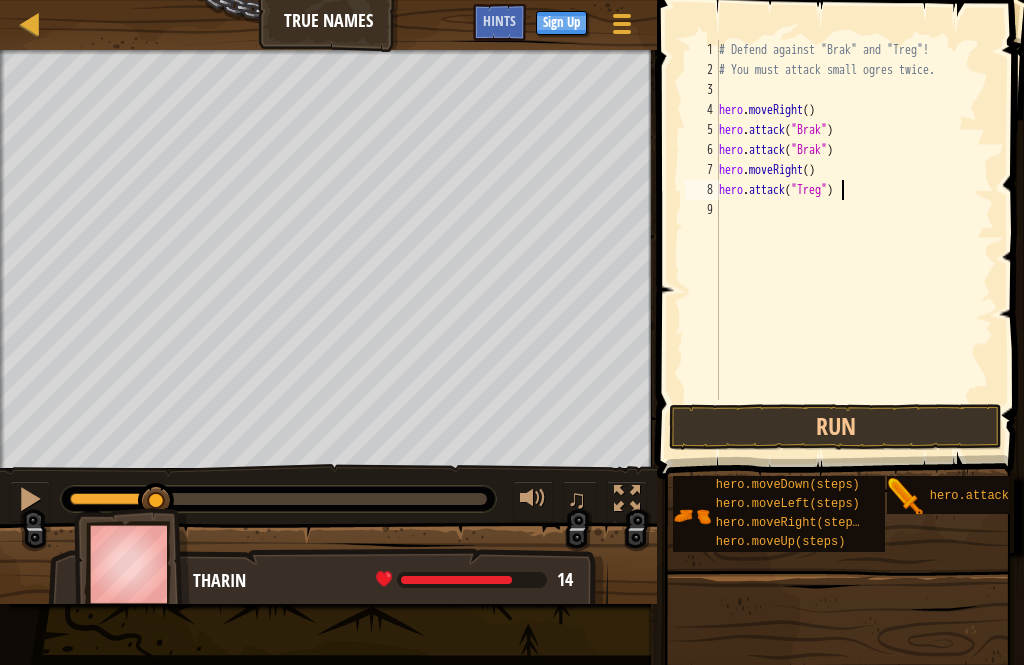 scroll, scrollTop: 10, scrollLeft: 0, axis: vertical 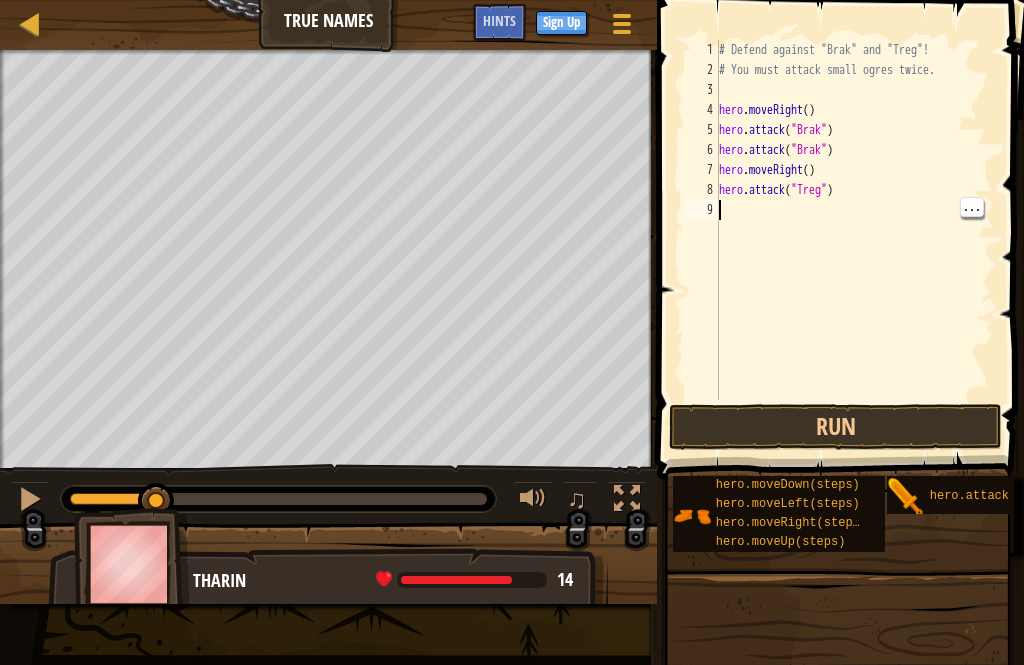 type on "hero.attack("Treg")" 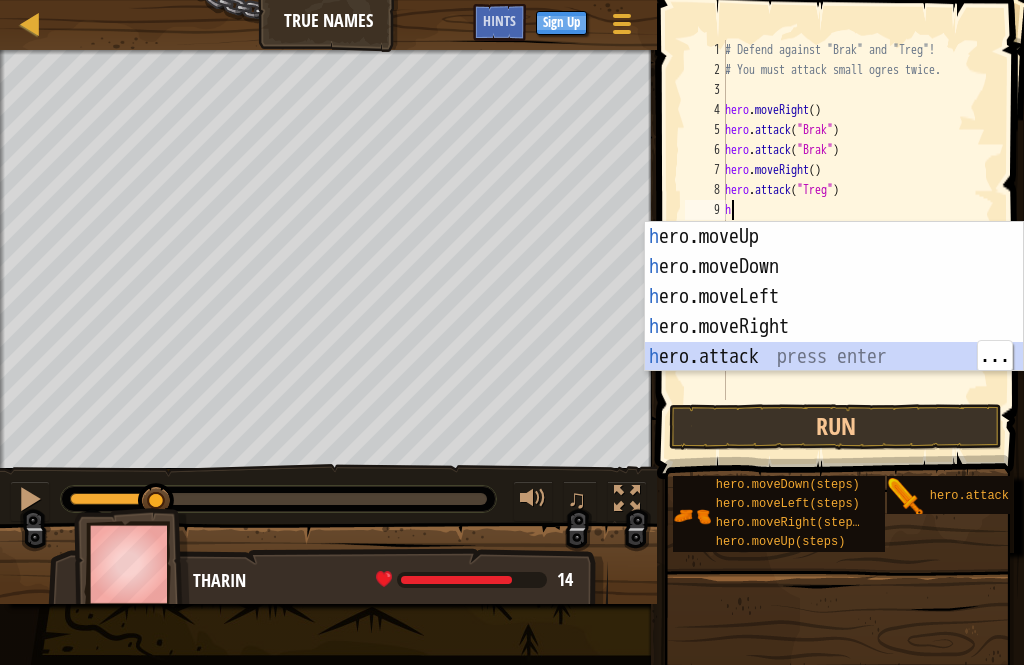 click on "h ero.moveUp press enter h ero.moveDown press enter h ero.moveLeft press enter h ero.moveRight press enter h ero.attack press enter" at bounding box center (834, 327) 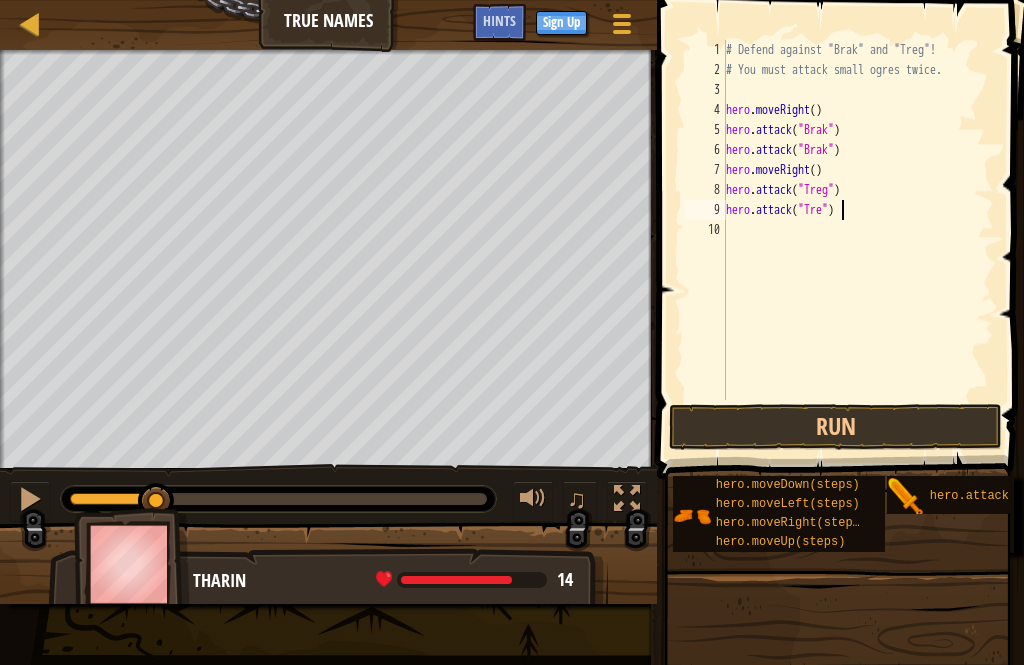 scroll, scrollTop: 10, scrollLeft: 10, axis: both 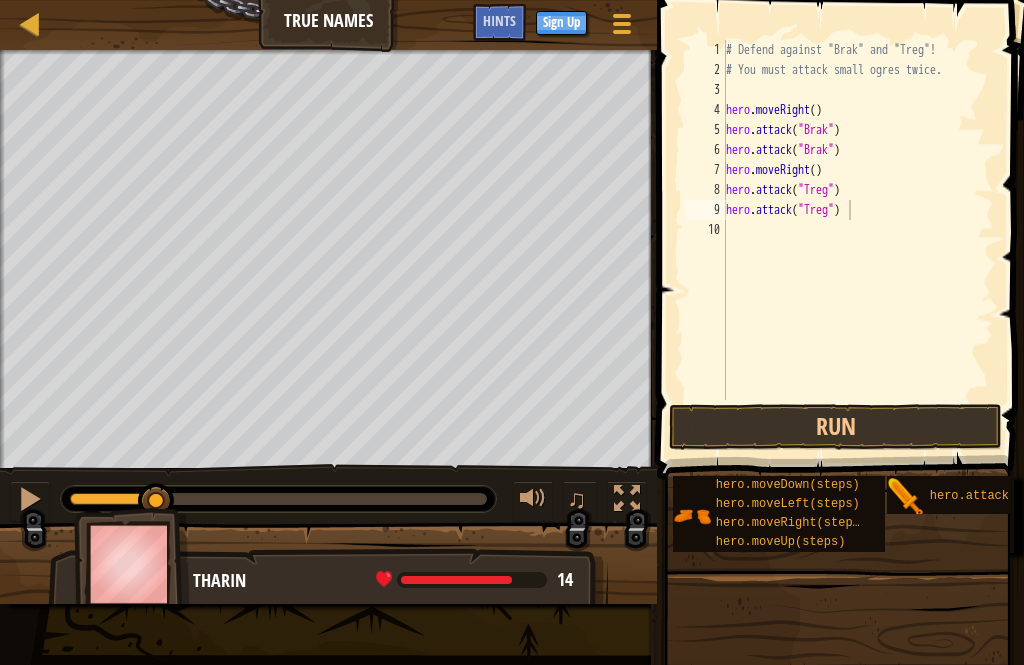 type on "hero.attack("Treg")" 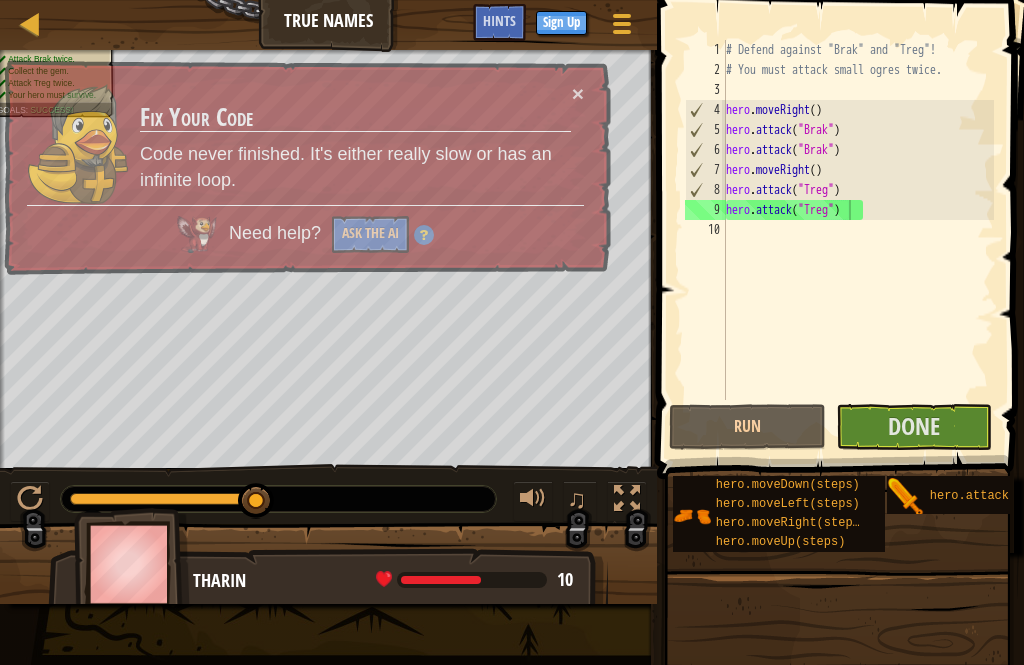 click on "Done" at bounding box center [914, 427] 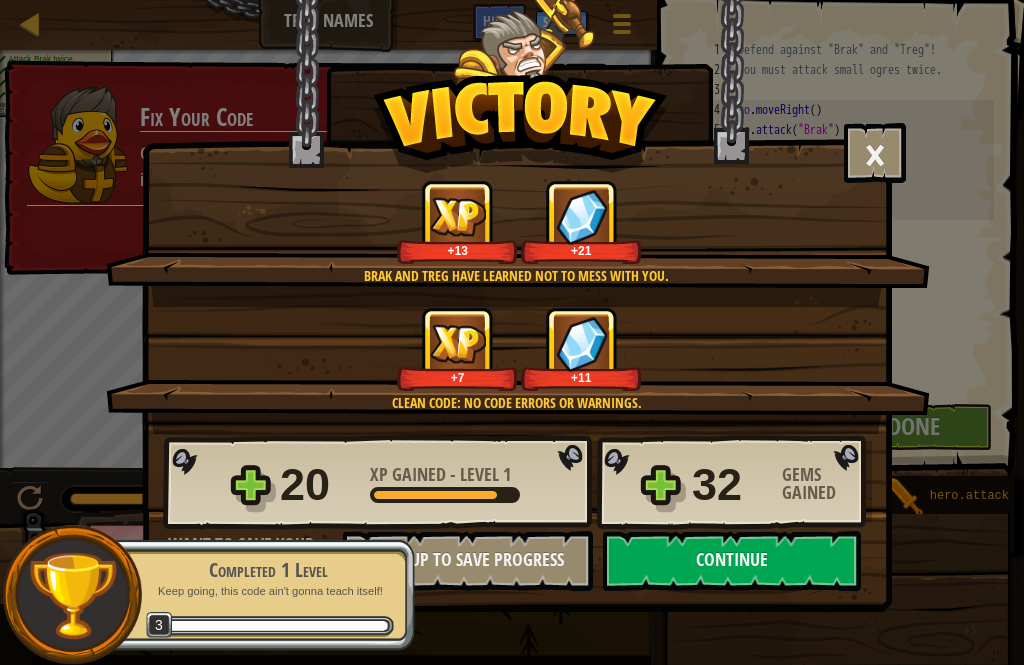 click on "Continue" at bounding box center (732, 561) 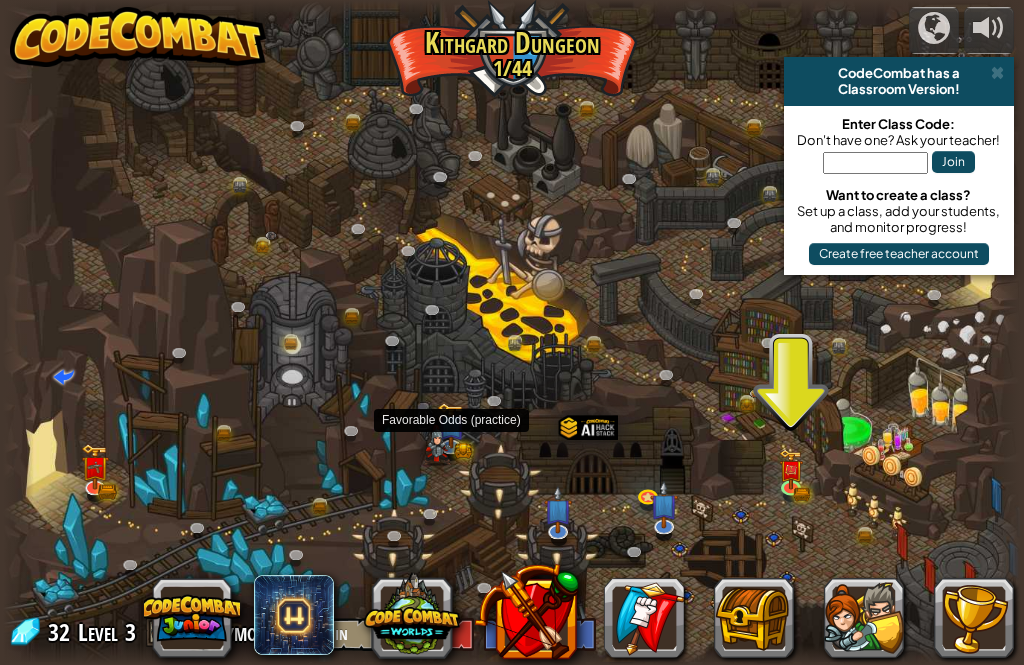 click at bounding box center [451, 426] 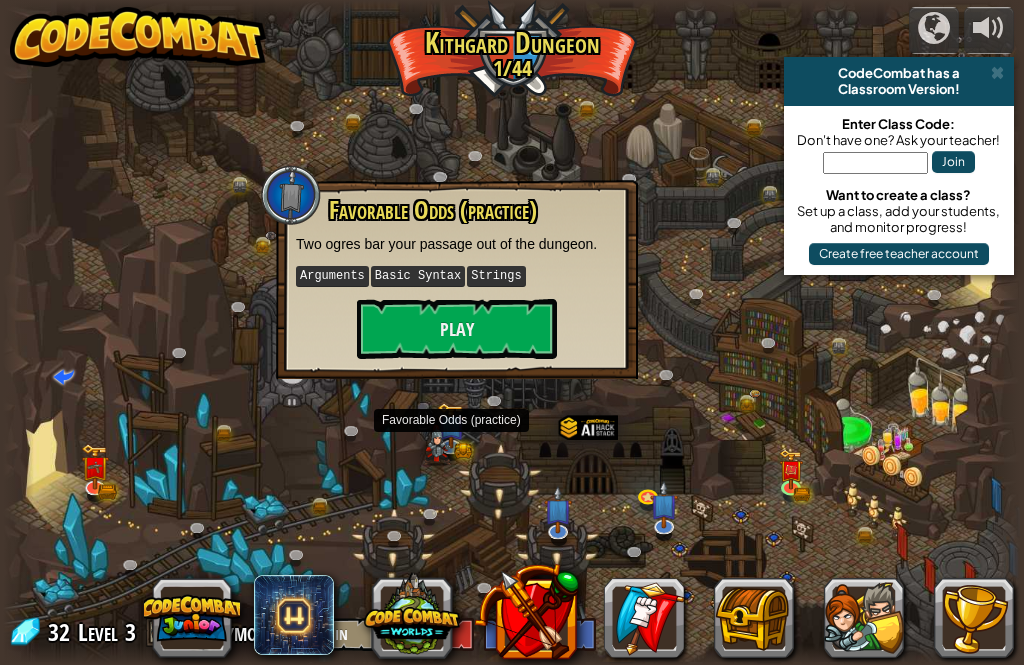 click on "Play" at bounding box center [457, 329] 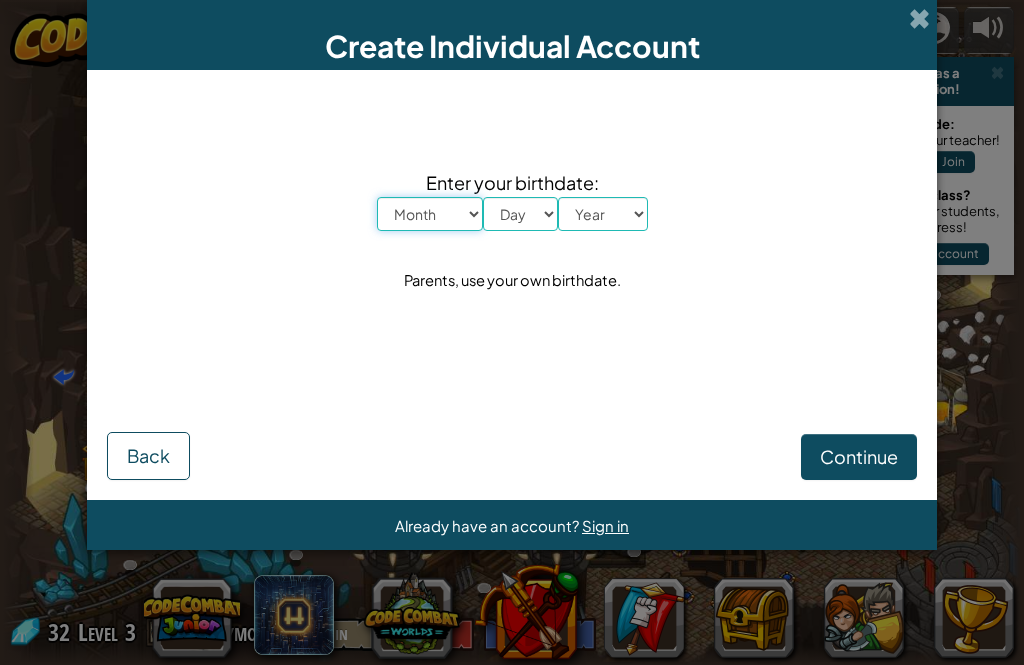 click on "Month January February March April May June July August September October November December" at bounding box center (430, 214) 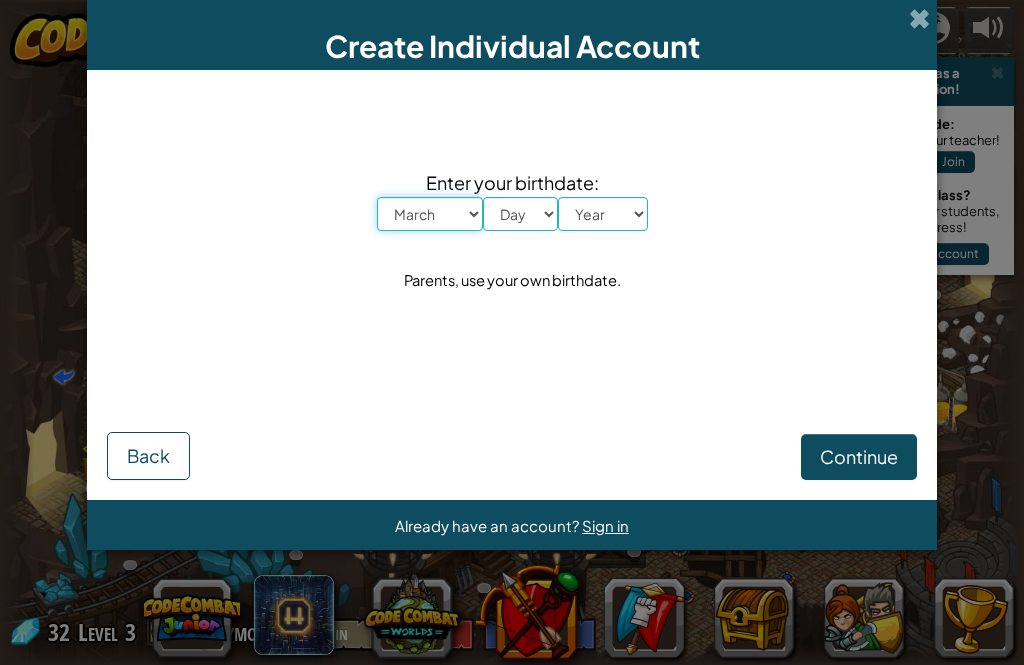 click on "Month January February March April May June July August September October November December" at bounding box center (430, 214) 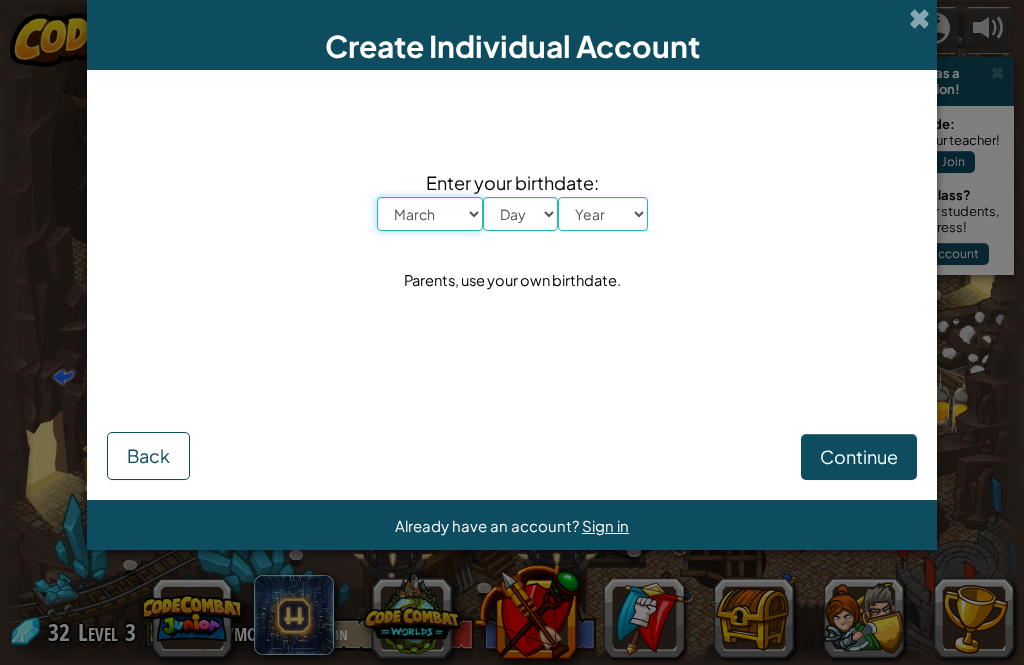 select on "7" 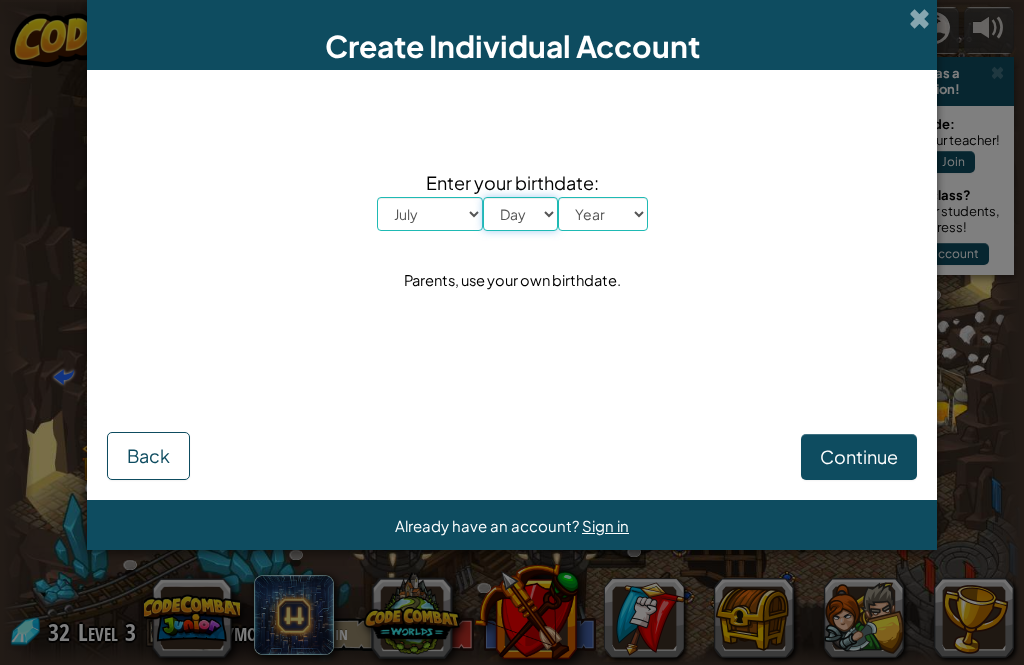 click on "Day 1 2 3 4 5 6 7 8 9 10 11 12 13 14 15 16 17 18 19 20 21 22 23 24 25 26 27 28 29 30 31" at bounding box center (520, 214) 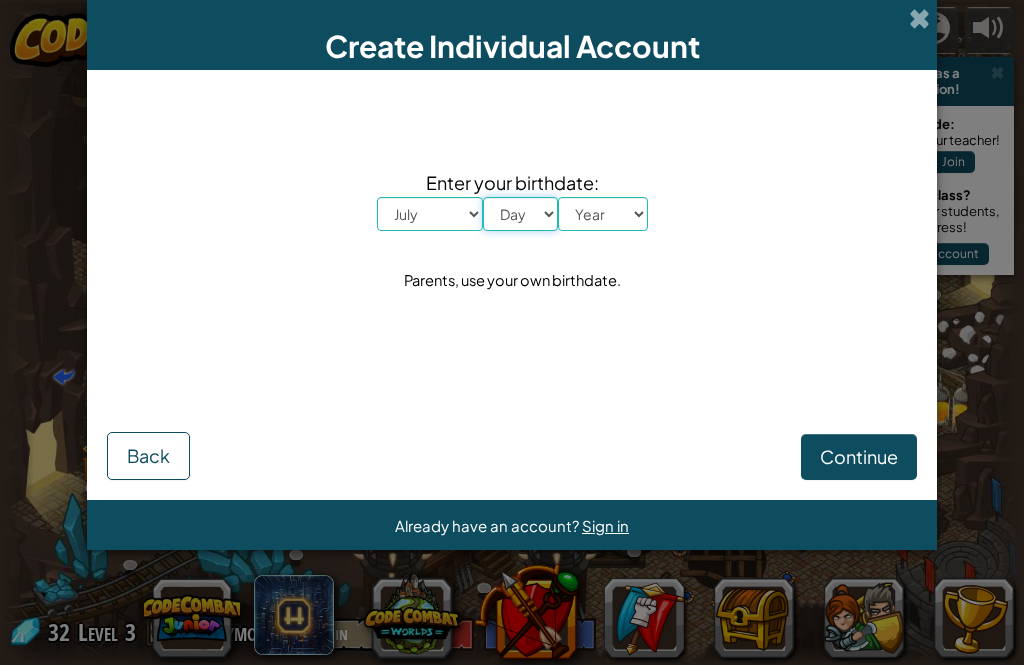 select on "5" 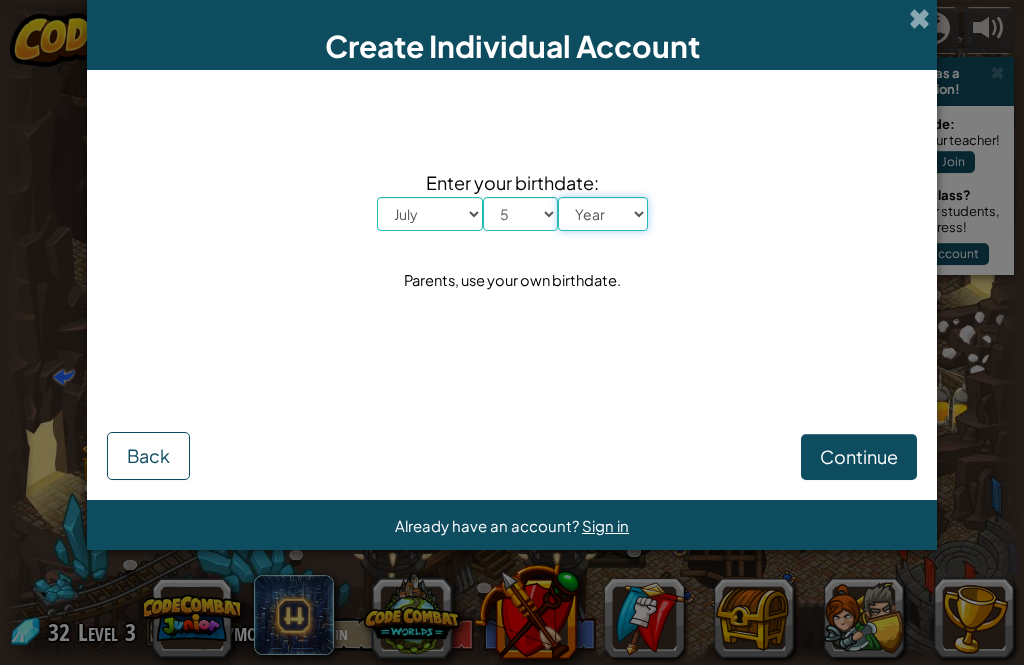 click on "Year 2025 2024 2023 2022 2021 2020 2019 2018 2017 2016 2015 2014 2013 2012 2011 2010 2009 2008 2007 2006 2005 2004 2003 2002 2001 2000 1999 1998 1997 1996 1995 1994 1993 1992 1991 1990 1989 1988 1987 1986 1985 1984 1983 1982 1981 1980 1979 1978 1977 1976 1975 1974 1973 1972 1971 1970 1969 1968 1967 1966 1965 1964 1963 1962 1961 1960 1959 1958 1957 1956 1955 1954 1953 1952 1951 1950 1949 1948 1947 1946 1945 1944 1943 1942 1941 1940 1939 1938 1937 1936 1935 1934 1933 1932 1931 1930 1929 1928 1927 1926" at bounding box center (603, 214) 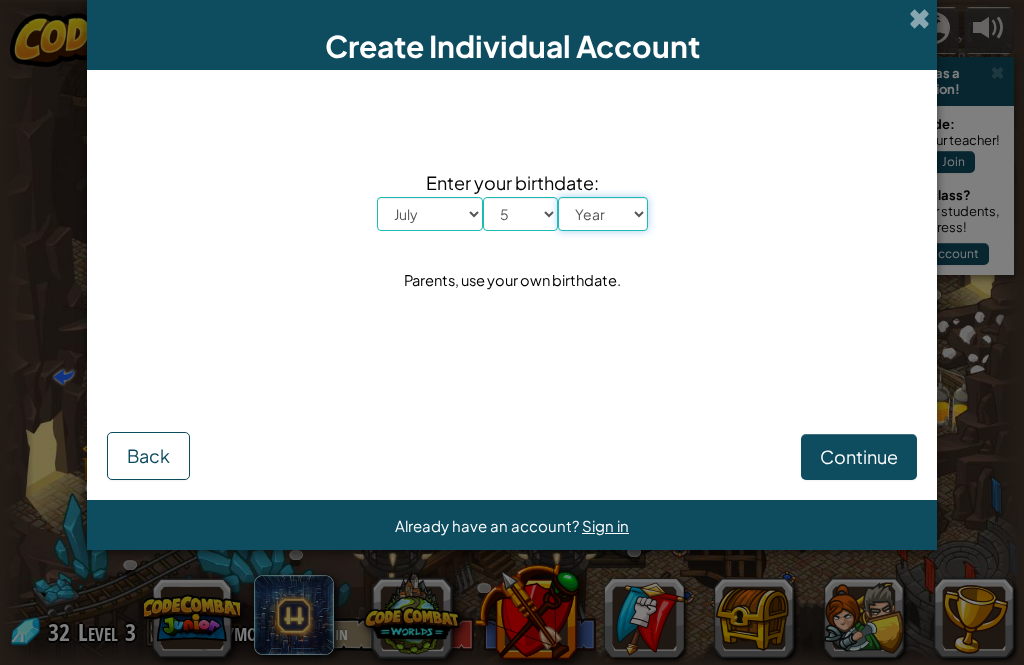 select on "2025" 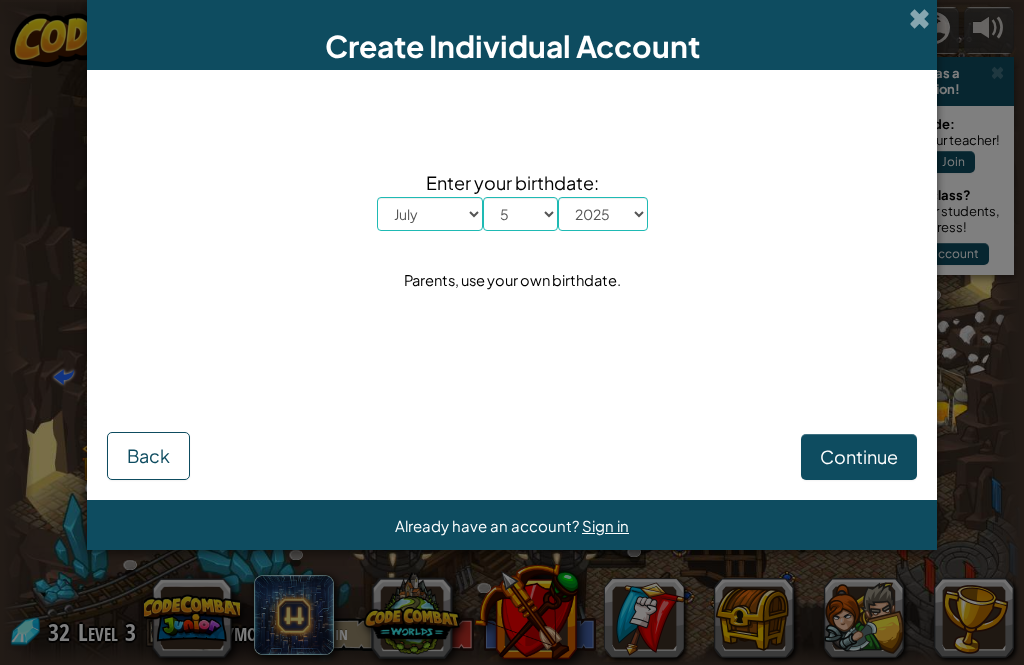 click on "Continue" at bounding box center (859, 457) 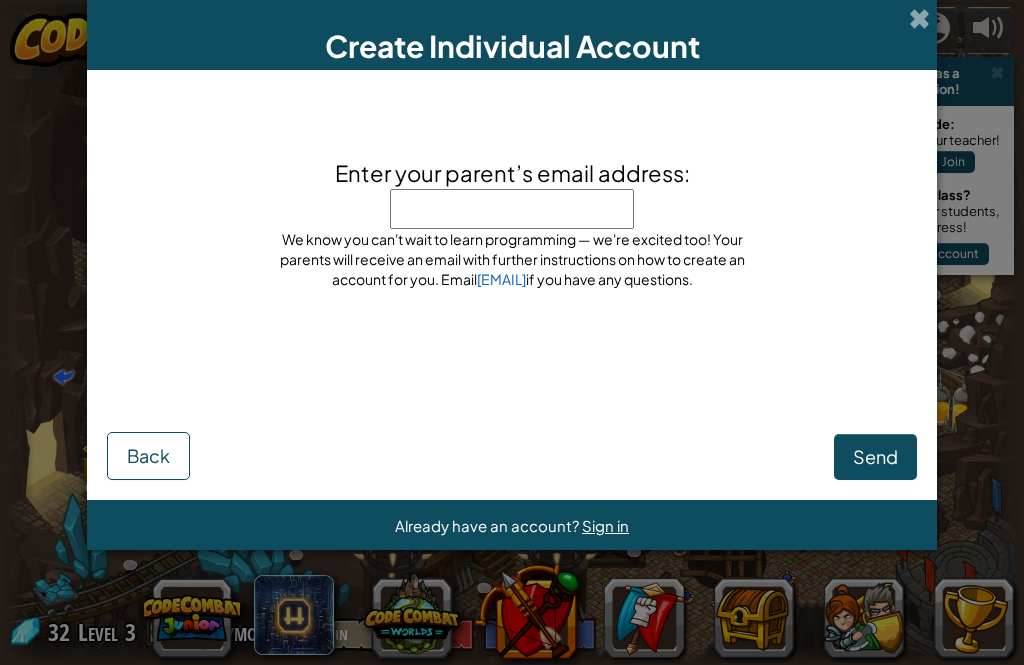 click on "Send" at bounding box center (875, 456) 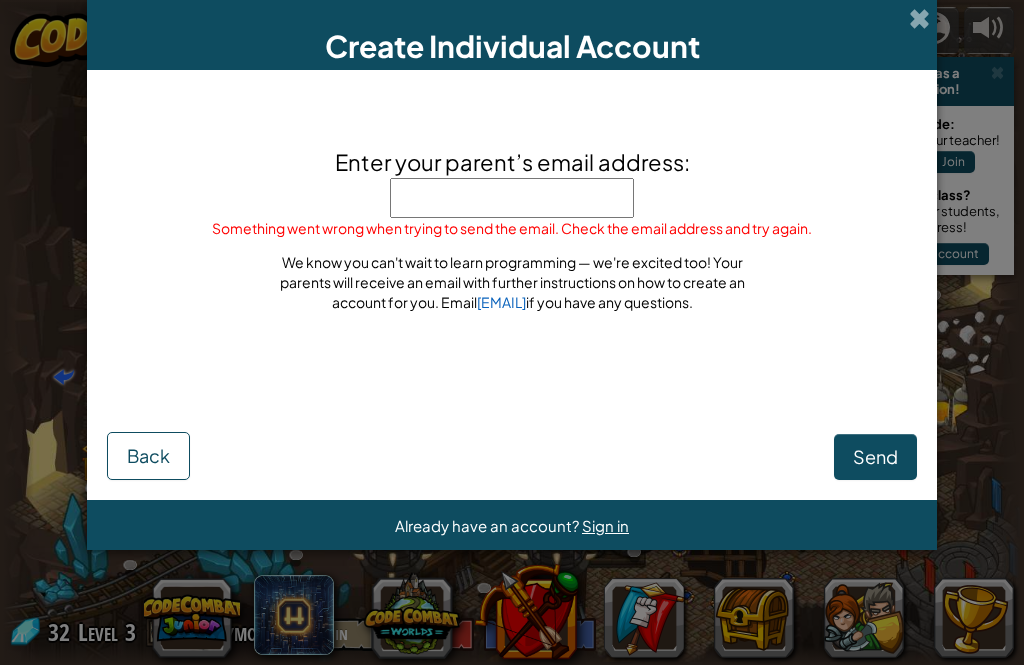 click on "Sign in" at bounding box center [605, 525] 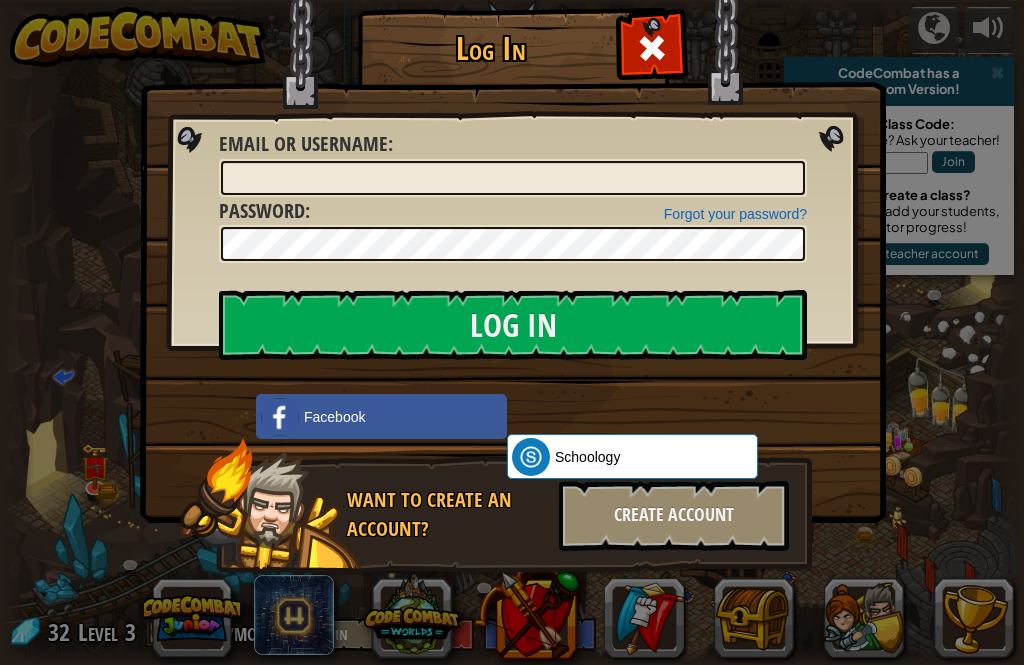 click at bounding box center (652, 48) 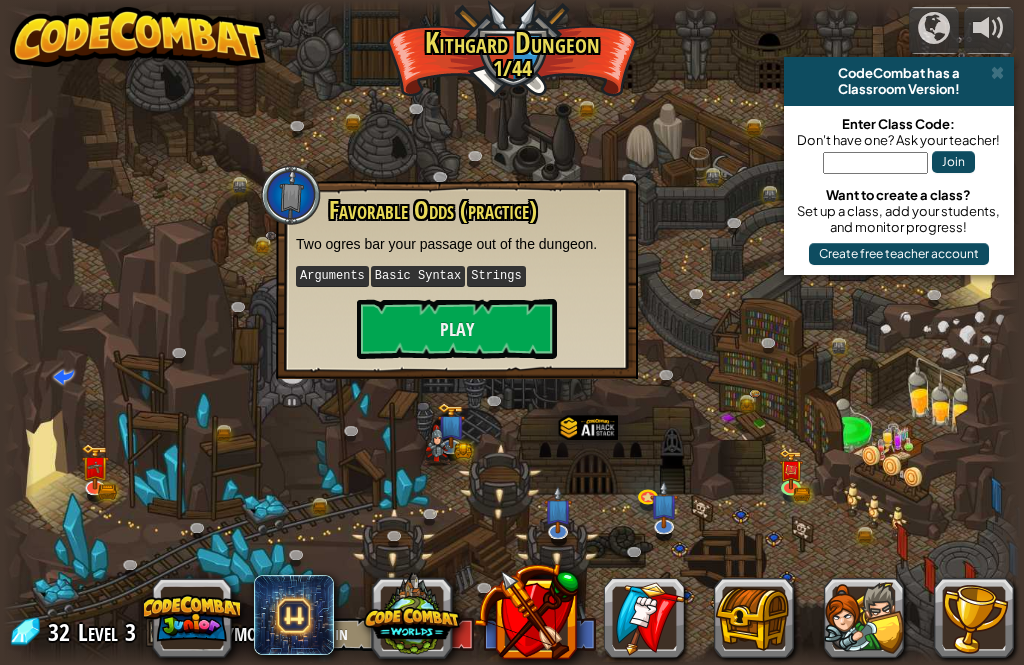 click on "Play" at bounding box center (457, 329) 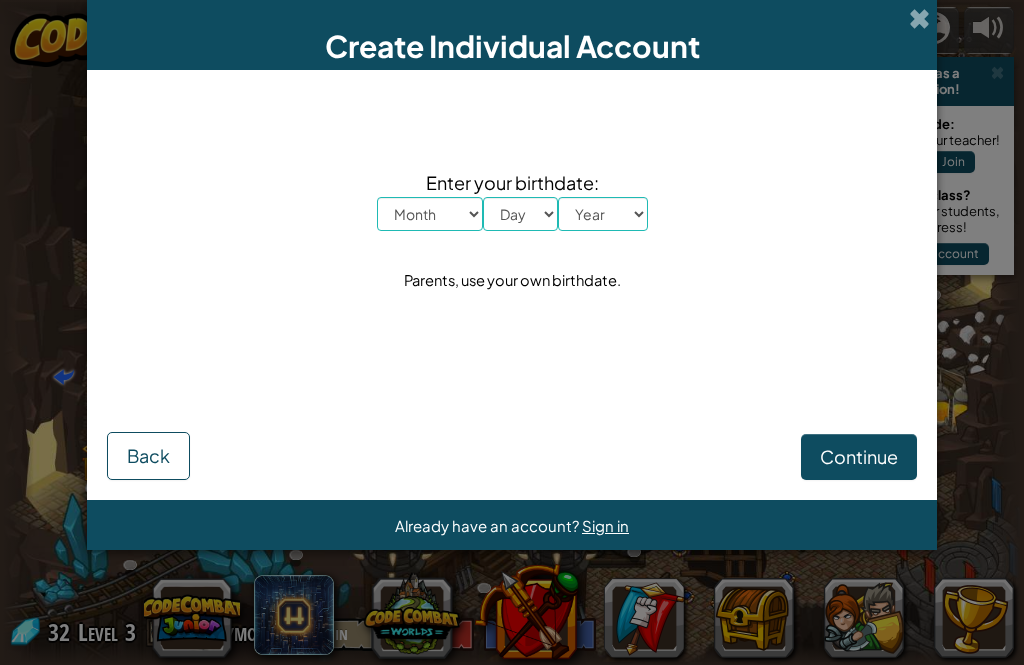 click on "Create Individual Account" at bounding box center [512, 35] 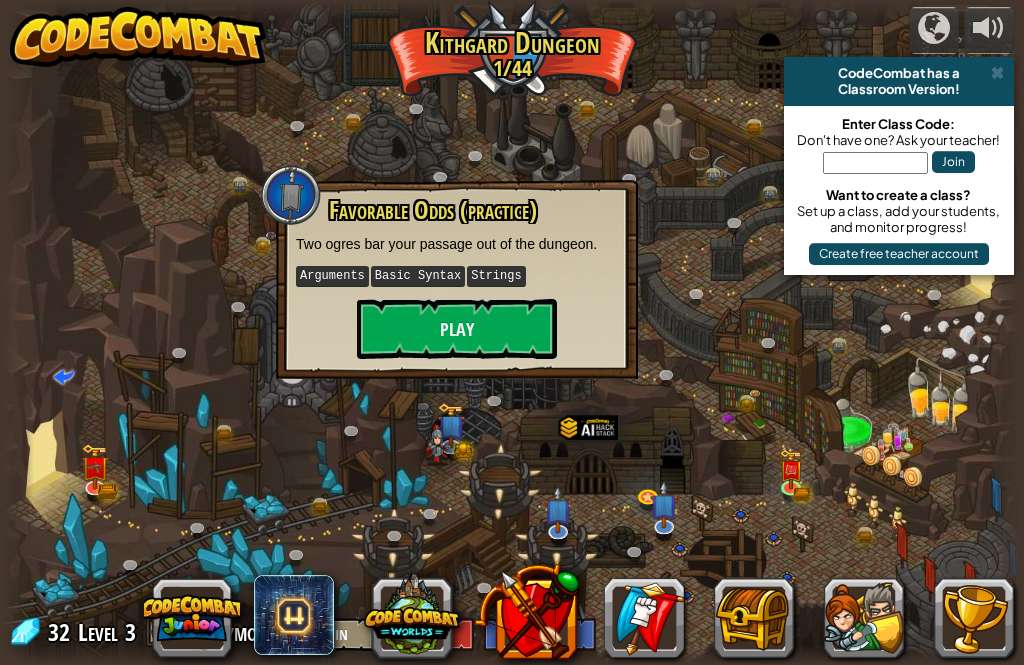click at bounding box center (511, 332) 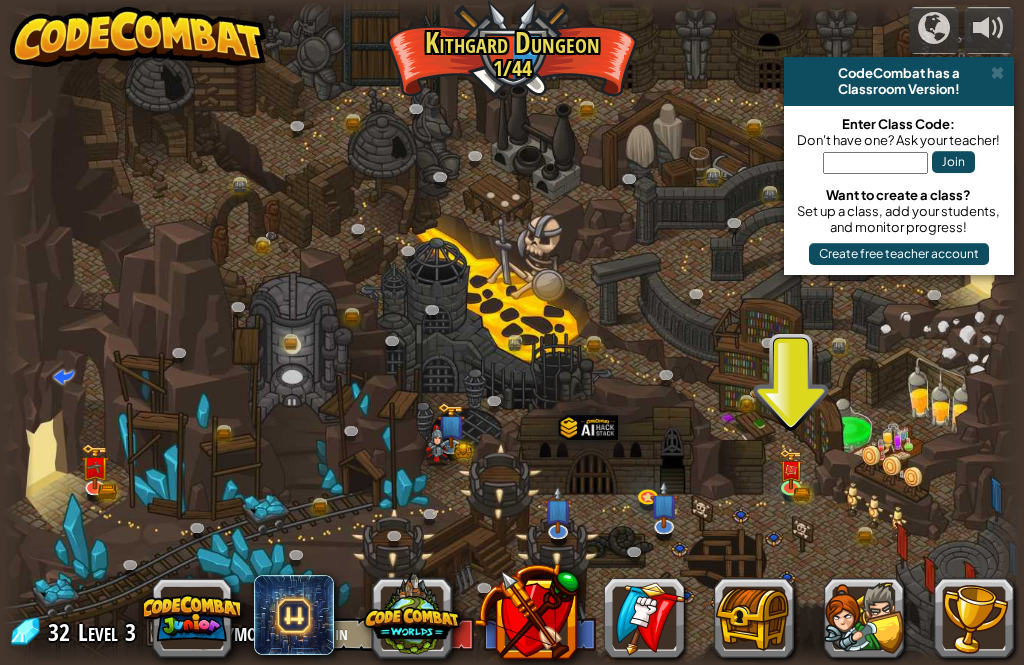 click at bounding box center [559, 510] 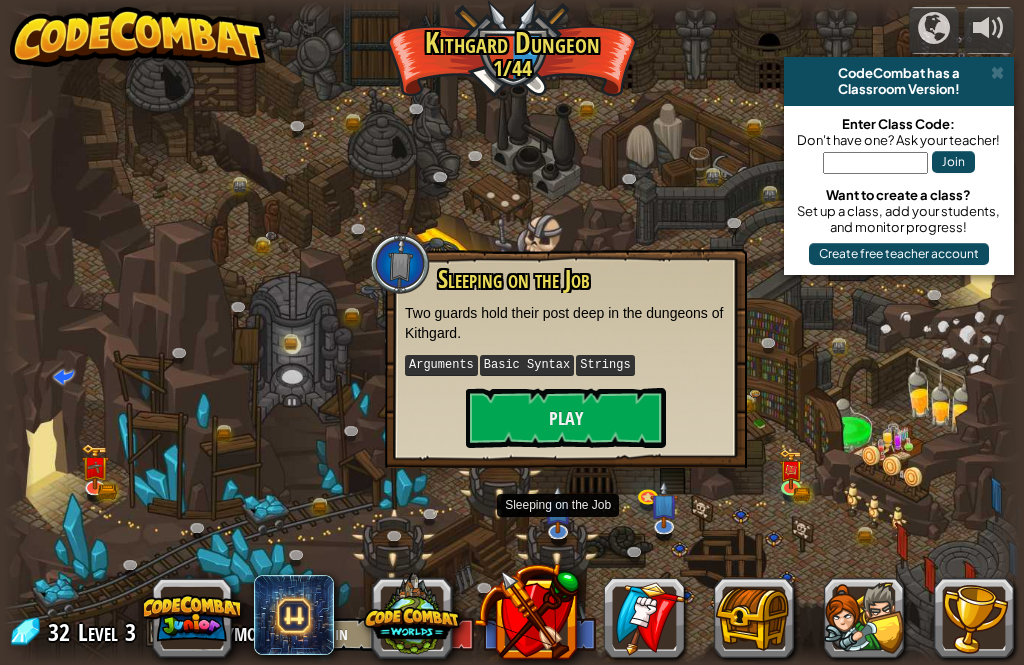 click on "Play" at bounding box center [566, 418] 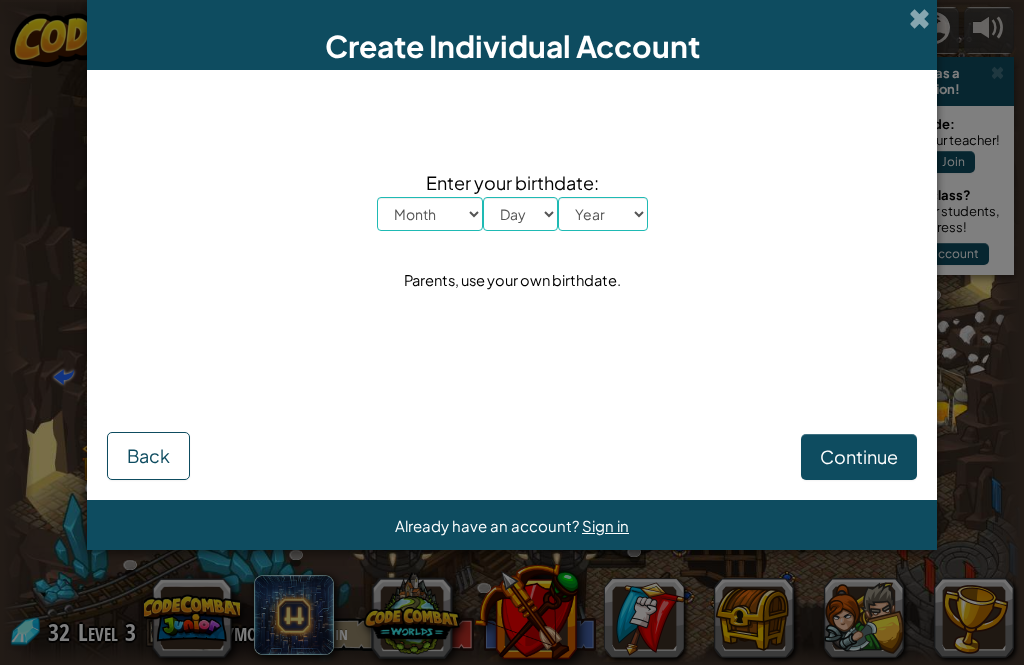 click at bounding box center (919, 18) 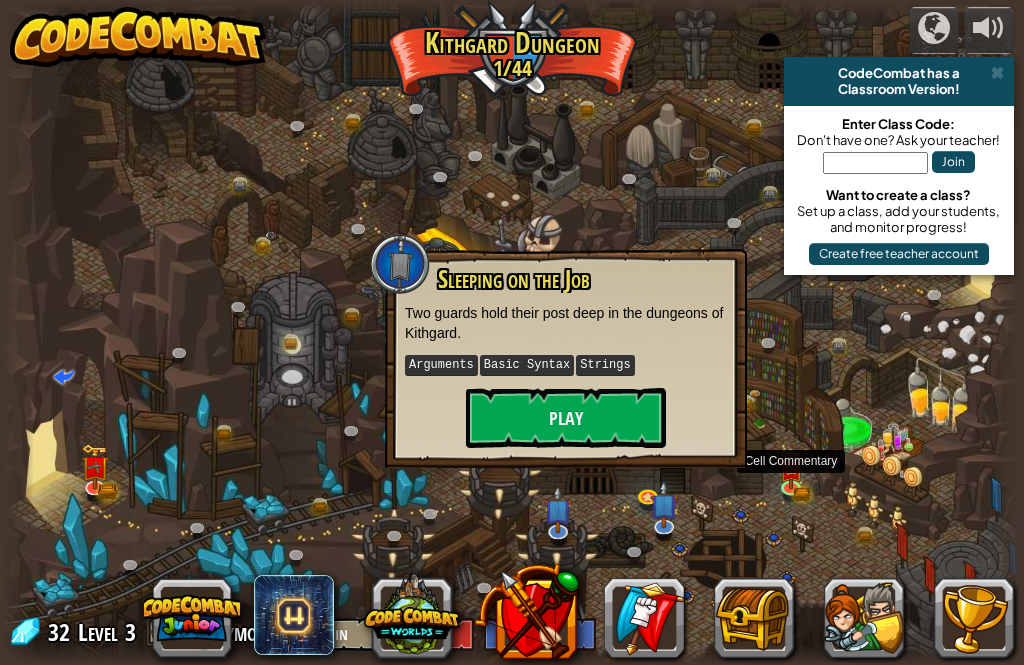 click at bounding box center (794, 490) 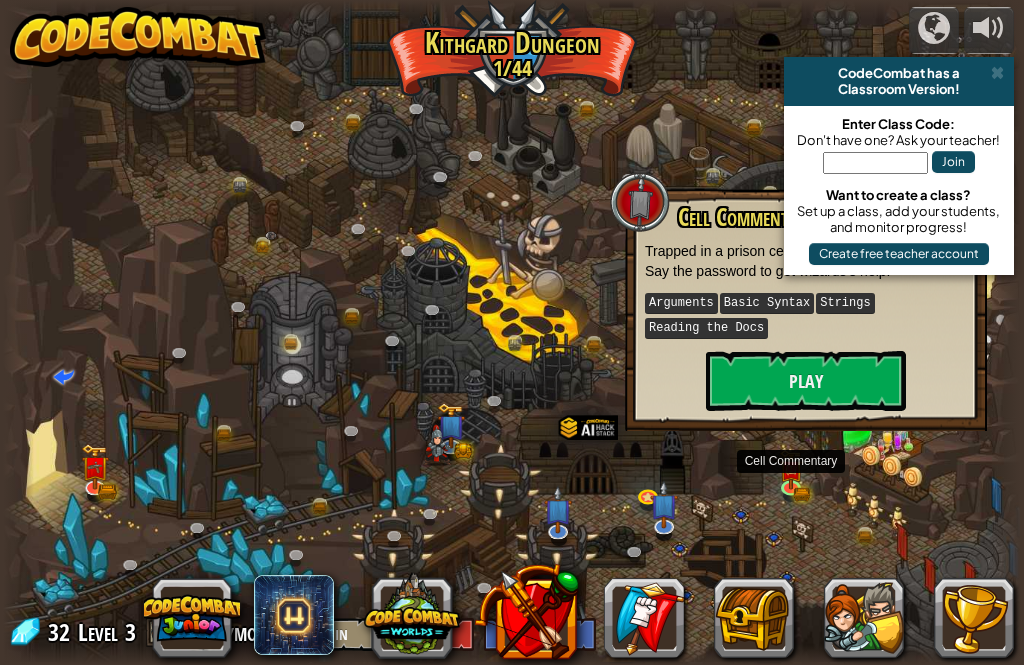 click on "Play" at bounding box center (806, 381) 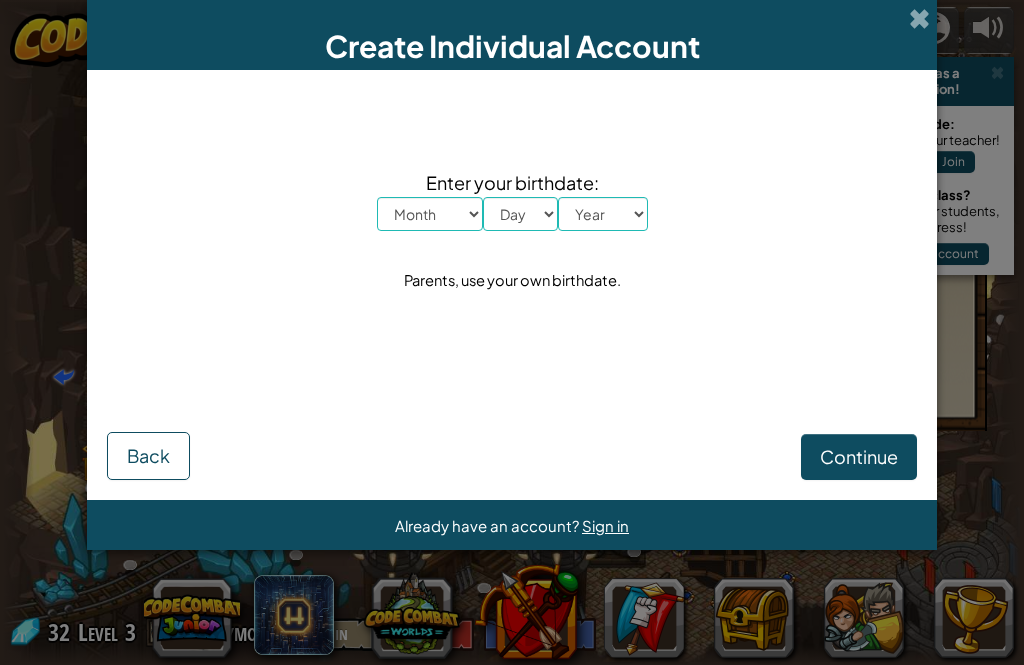 click at bounding box center (919, 18) 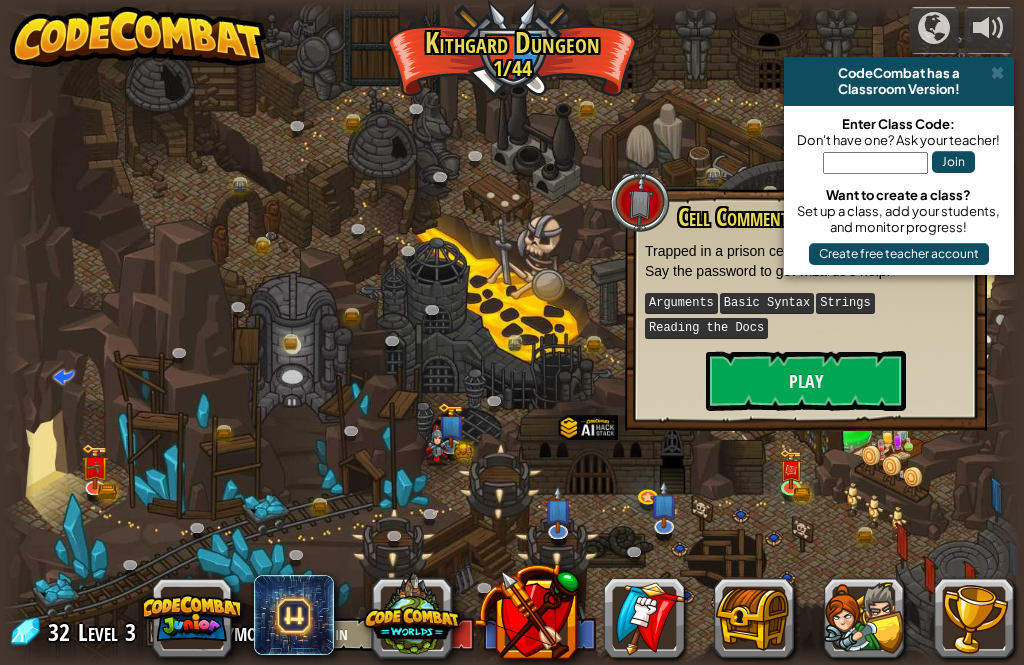 scroll, scrollTop: 1, scrollLeft: 0, axis: vertical 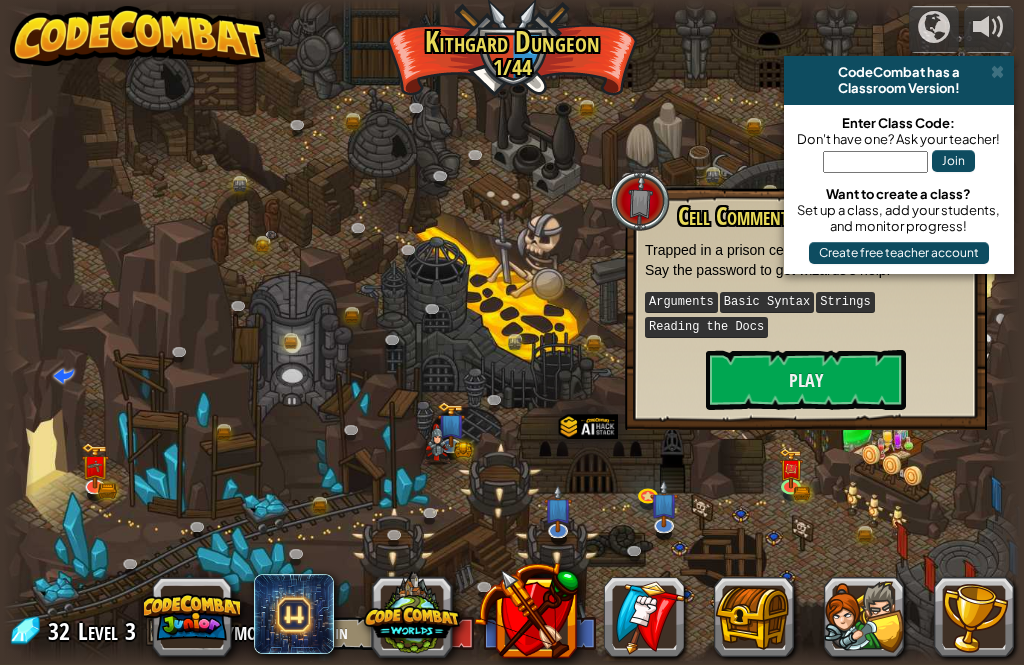 click at bounding box center (95, 466) 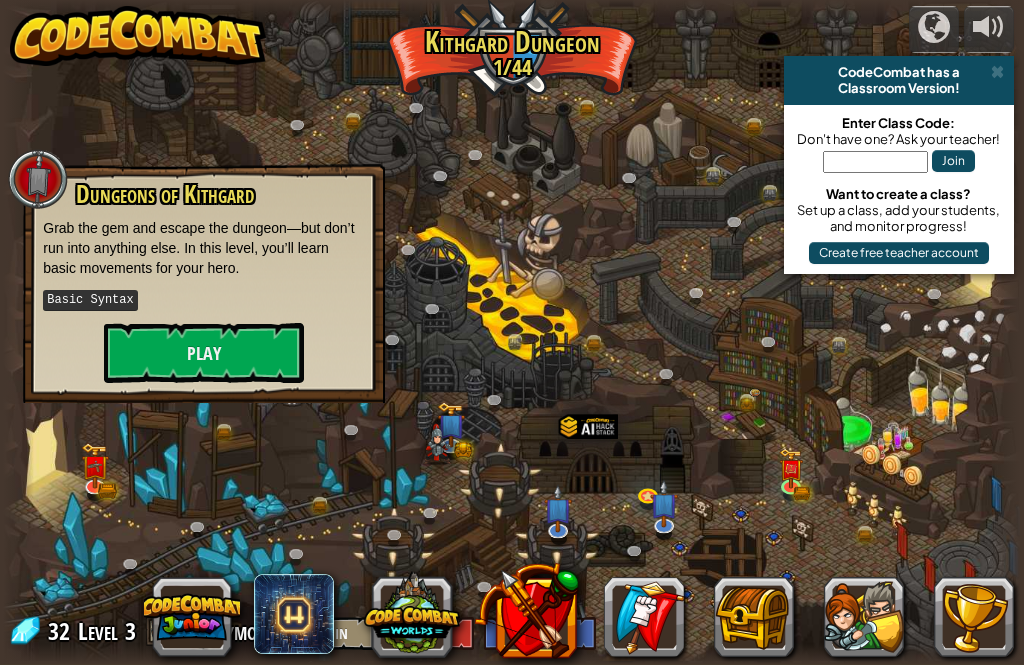 click on "Basic Syntax" at bounding box center (204, 300) 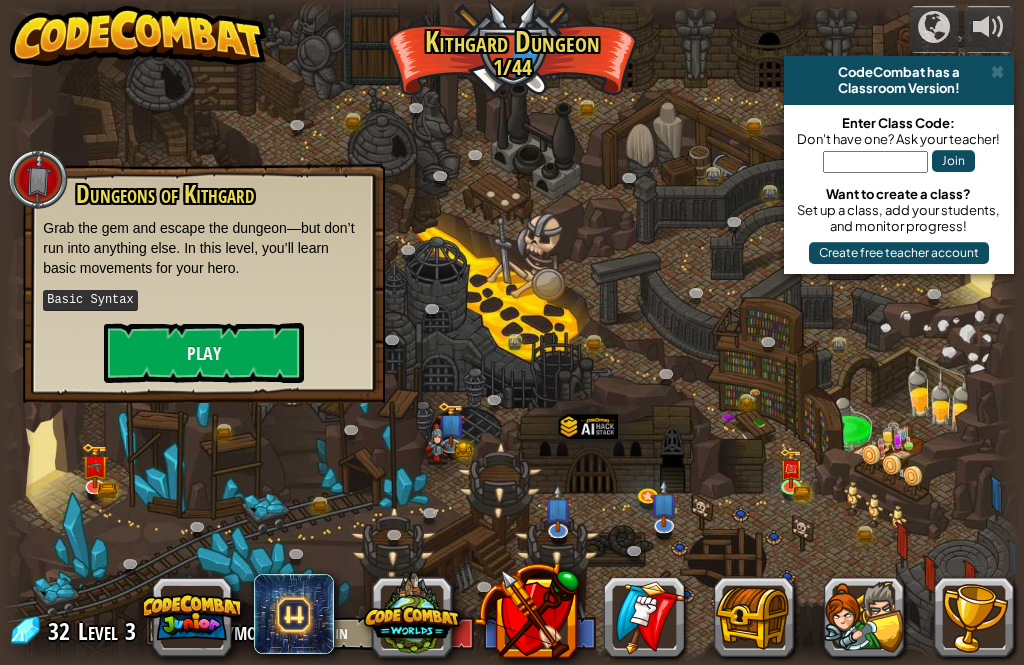 click on "Play" at bounding box center (204, 353) 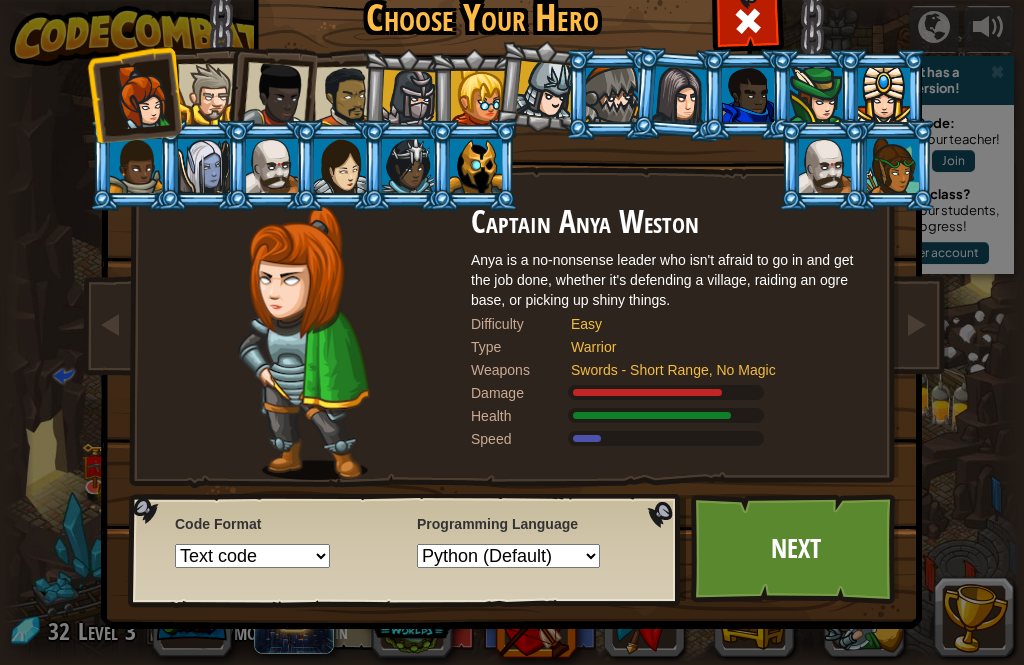 click at bounding box center (612, 95) 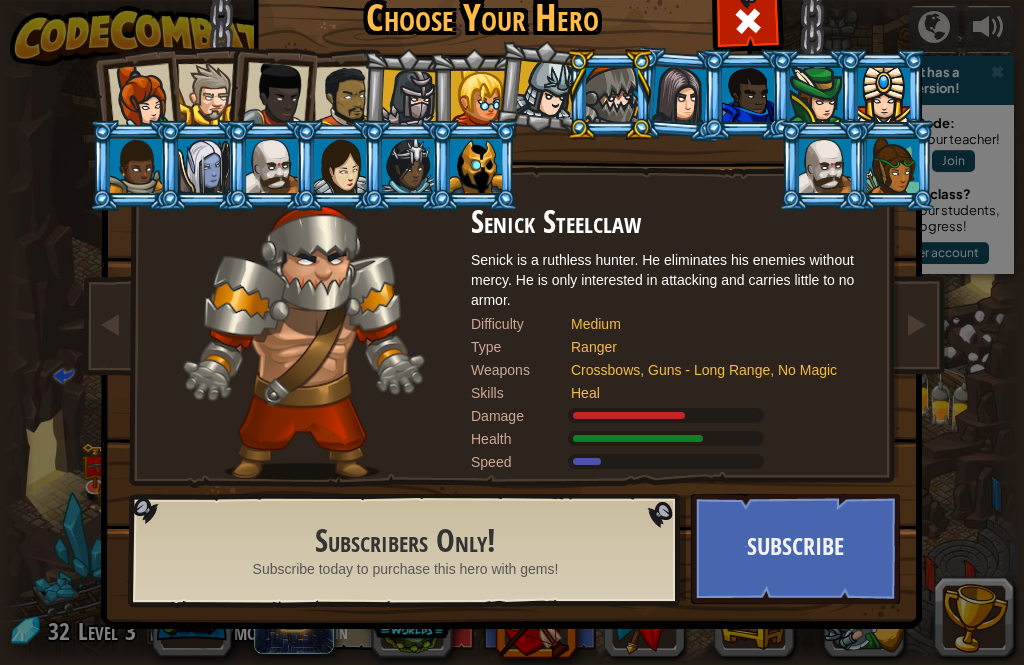 click at bounding box center (474, 94) 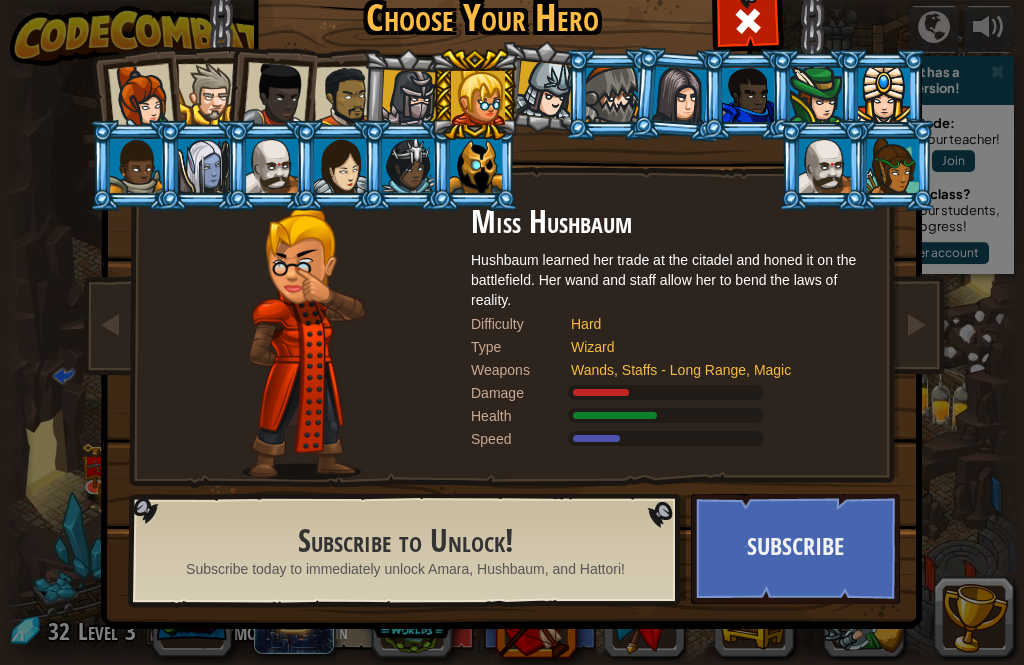click at bounding box center (409, 98) 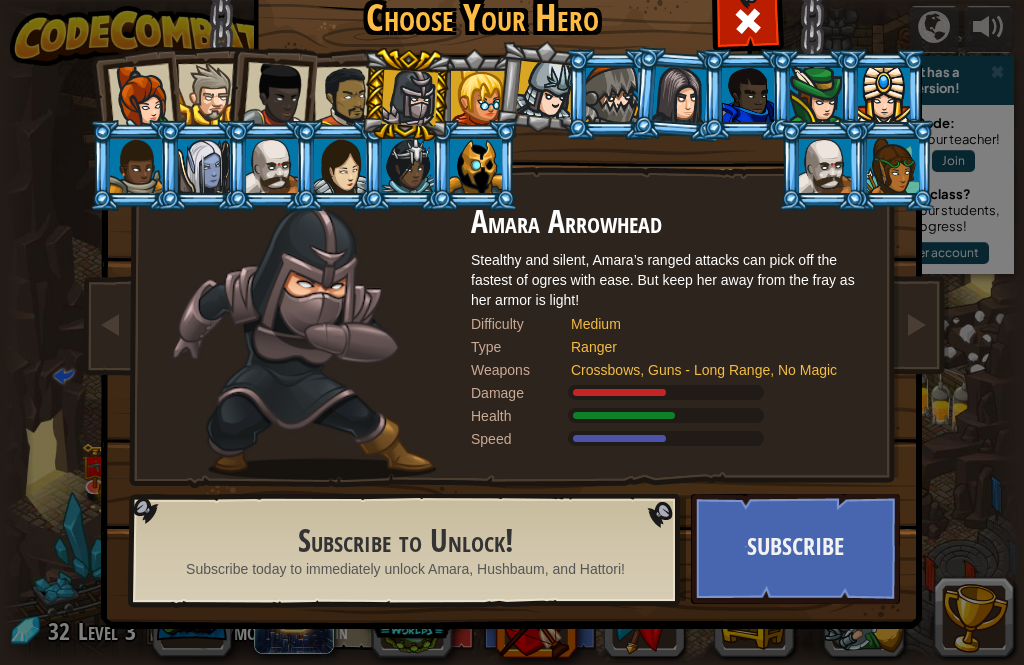 click at bounding box center (825, 166) 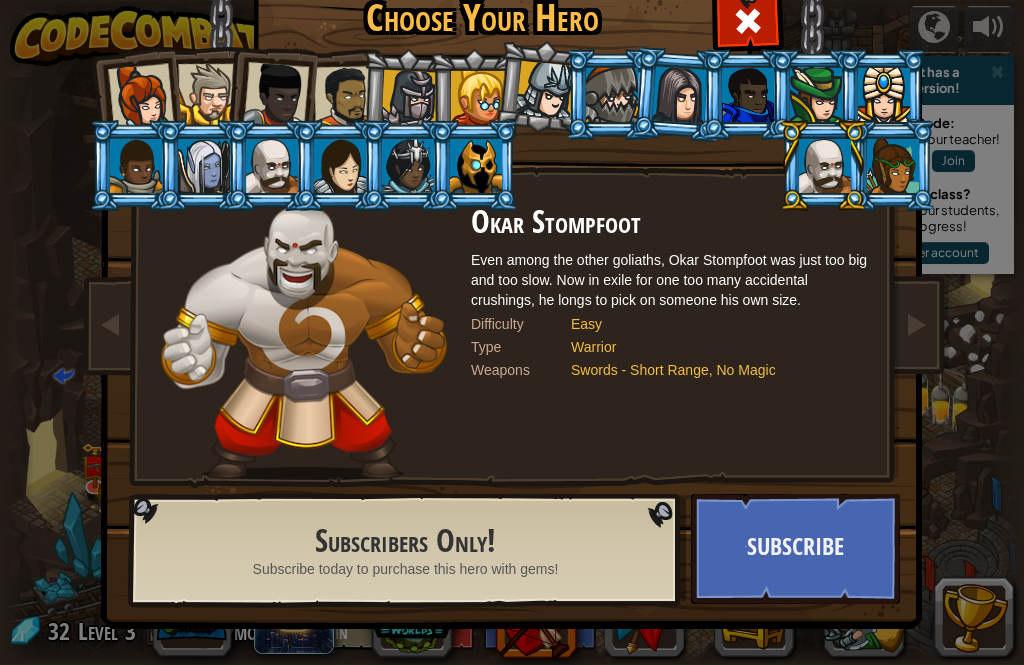 click at bounding box center [893, 166] 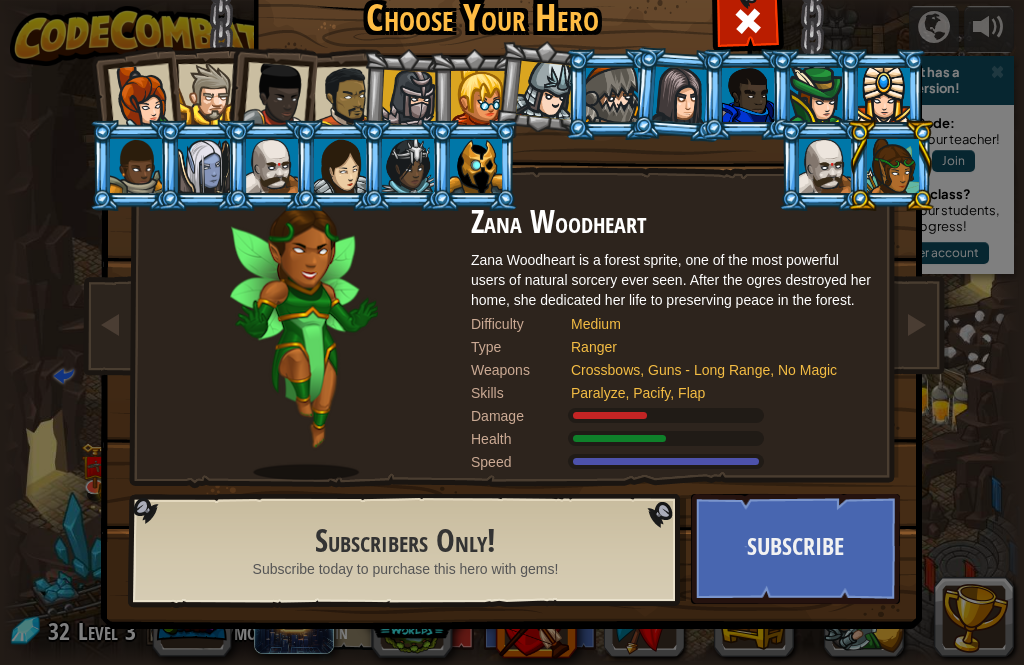 click at bounding box center (884, 95) 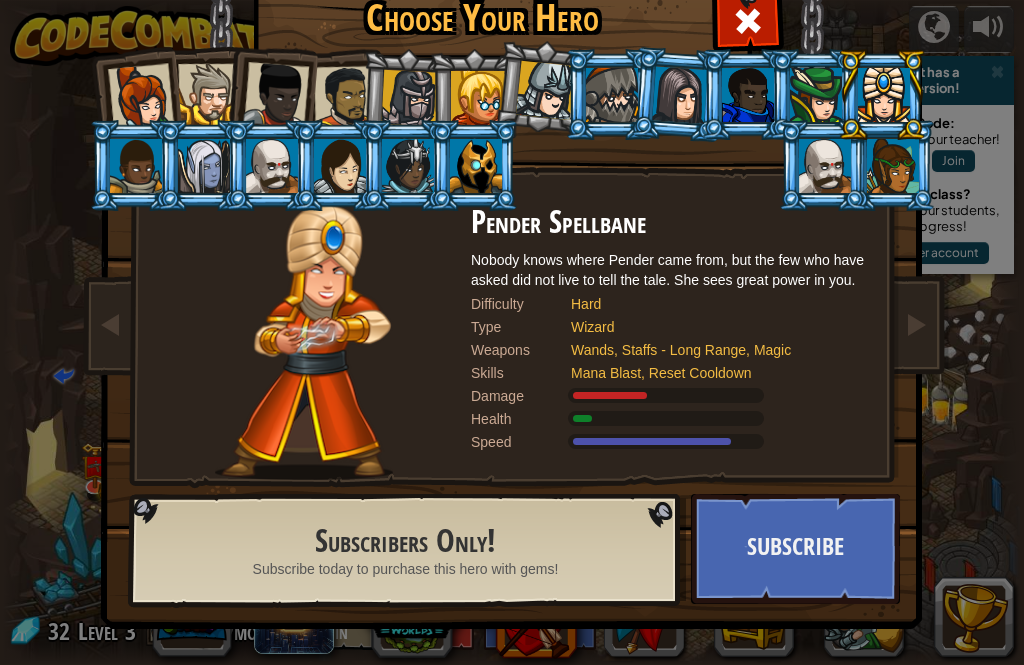 click at bounding box center (208, 94) 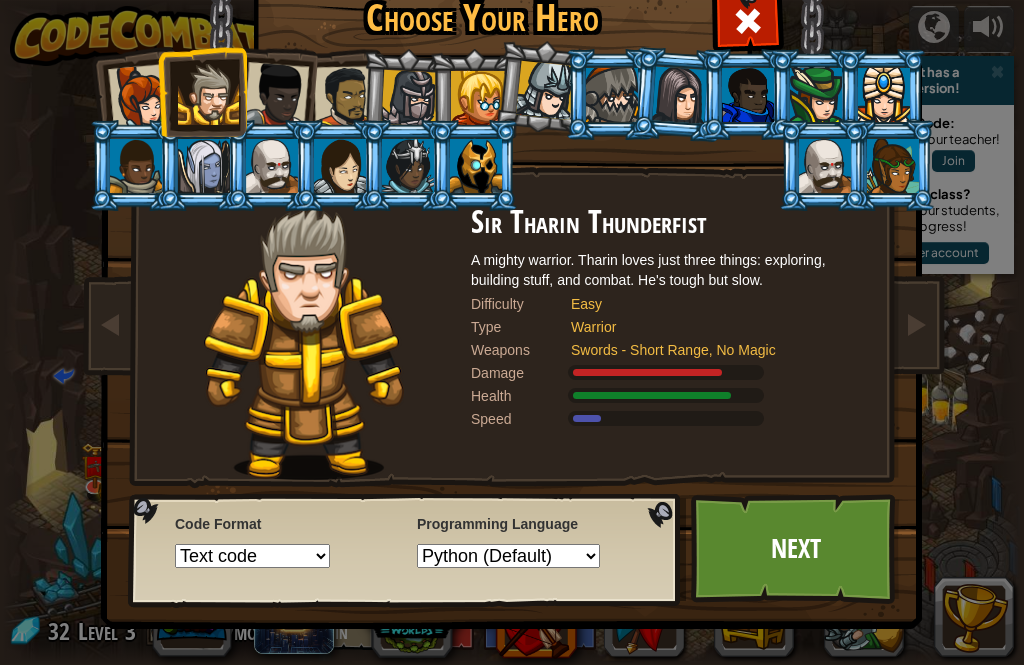 click on "Next" at bounding box center (795, 549) 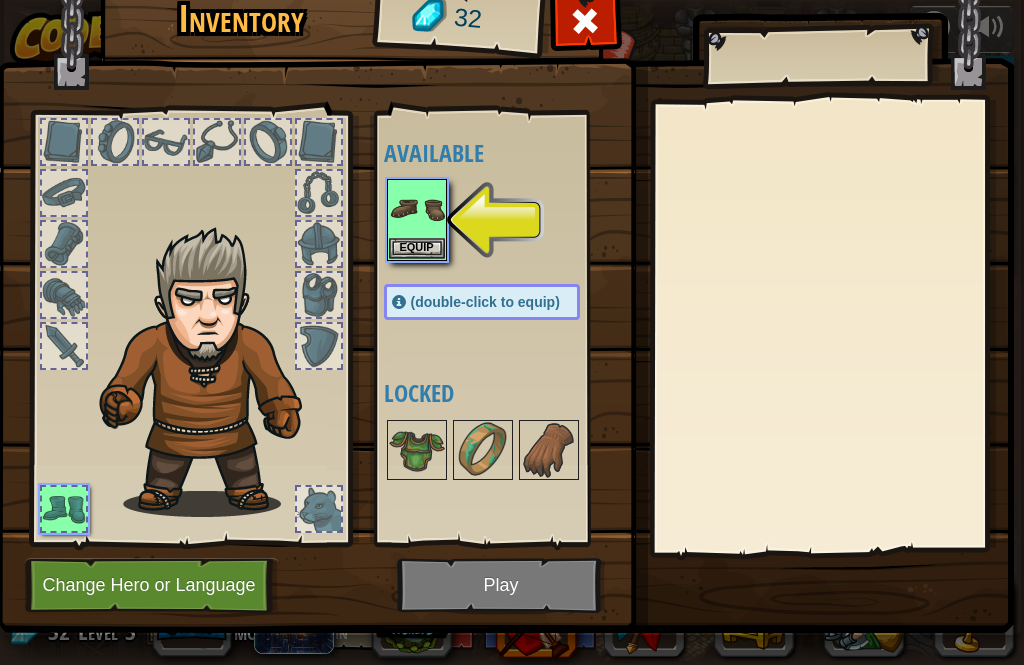 click at bounding box center (417, 209) 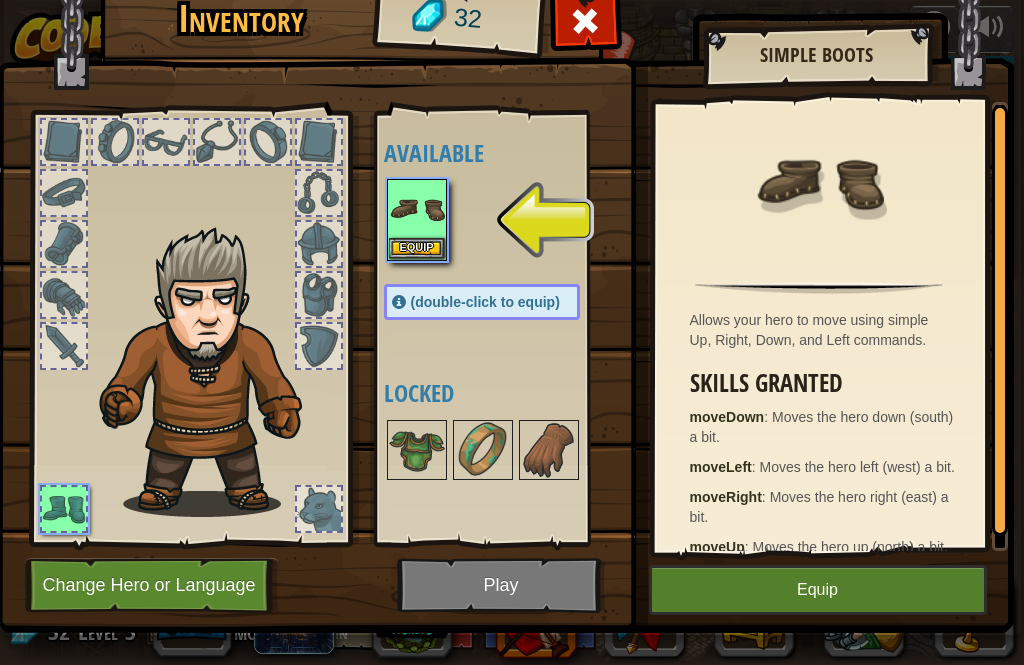 click at bounding box center (417, 209) 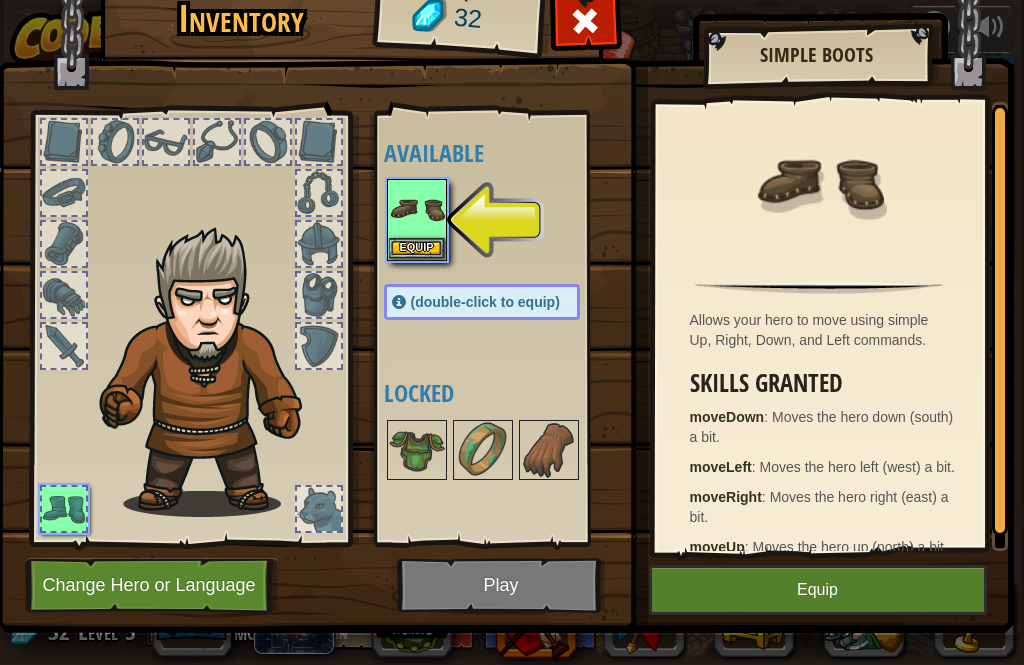 click on "Equip" at bounding box center [417, 248] 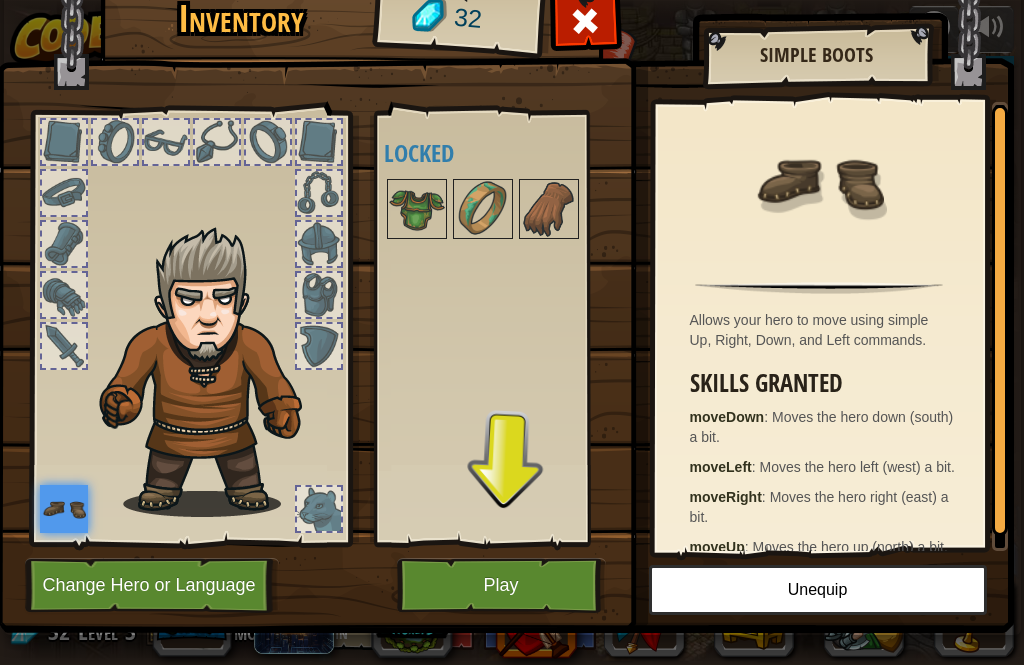 click at bounding box center (417, 209) 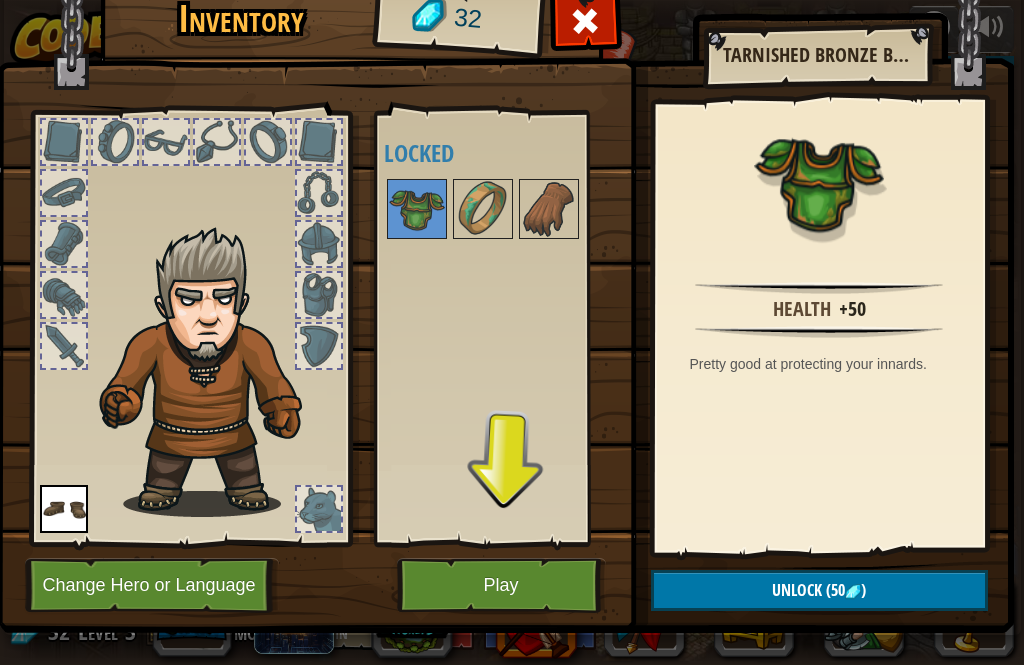 click on "(50" at bounding box center (833, 590) 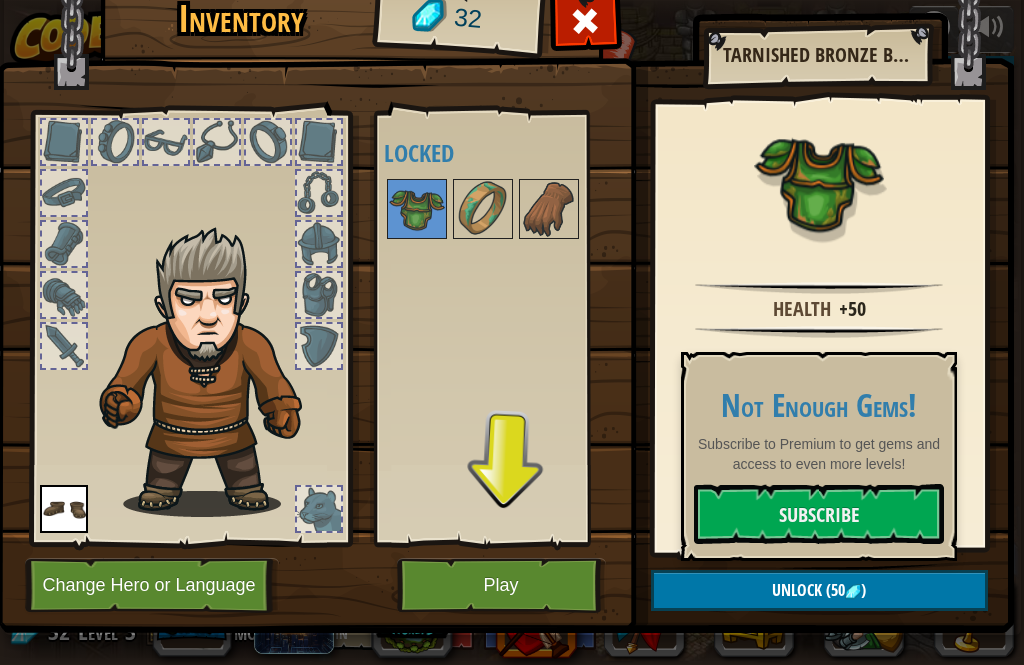 click on "Subscribe" at bounding box center [819, 514] 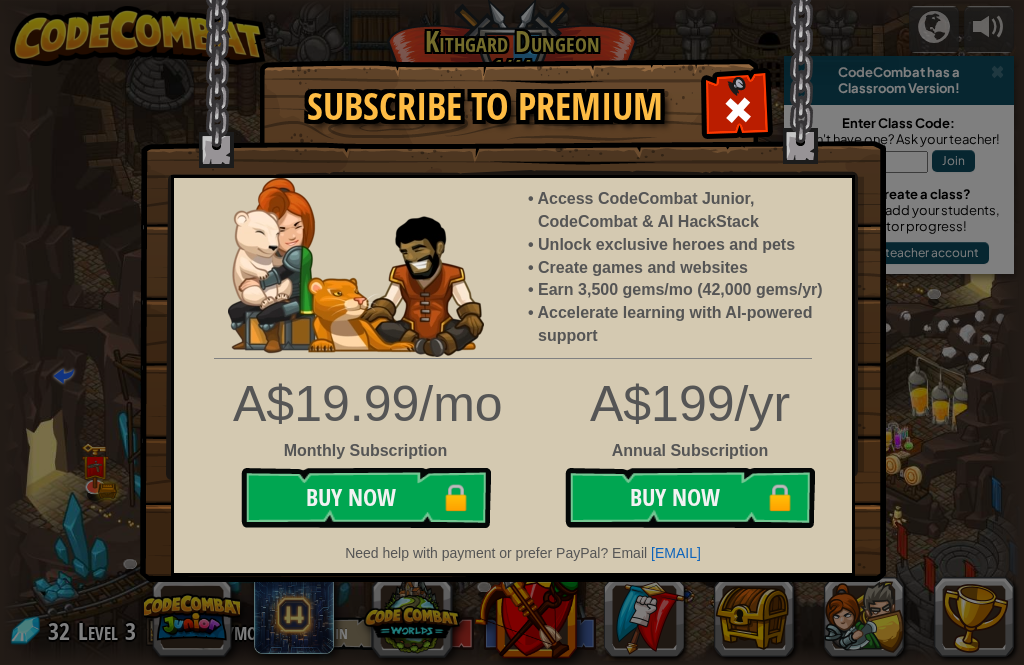 click at bounding box center (738, 110) 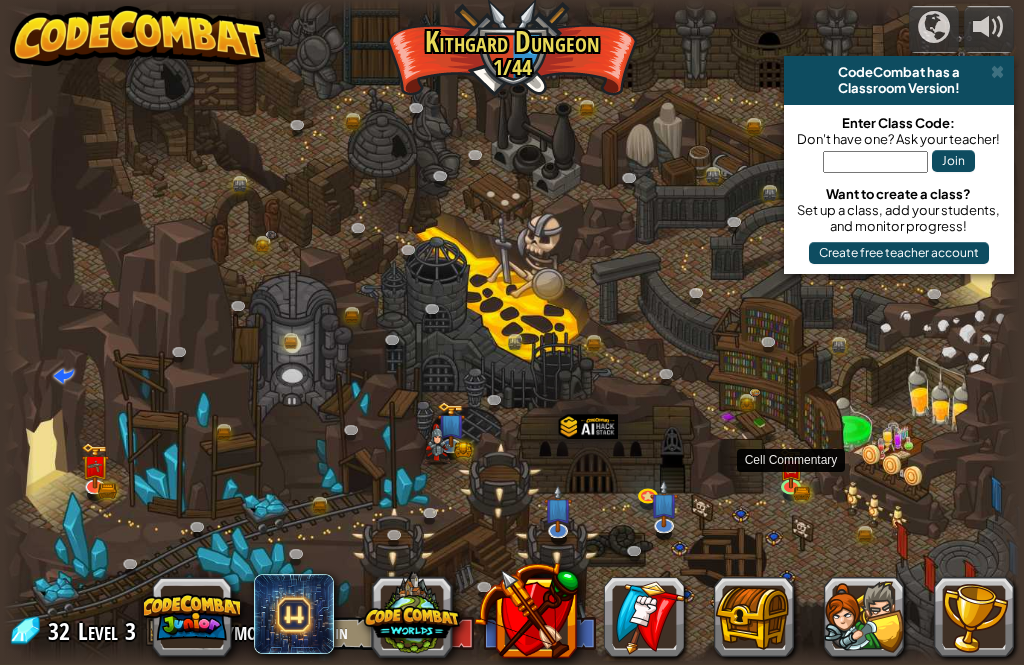 click at bounding box center [794, 489] 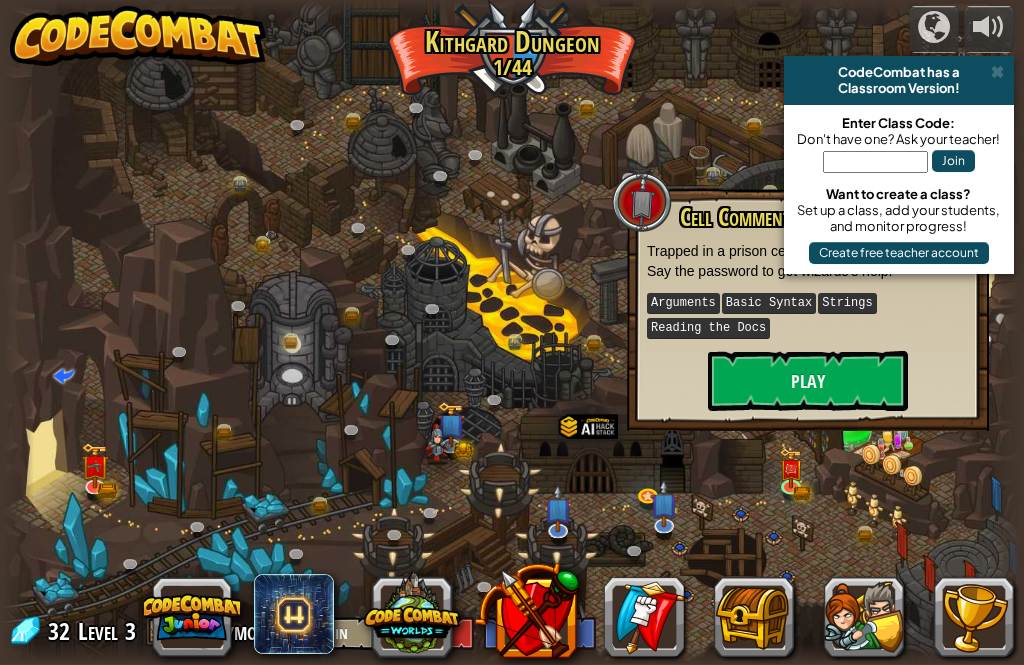 click at bounding box center [511, 331] 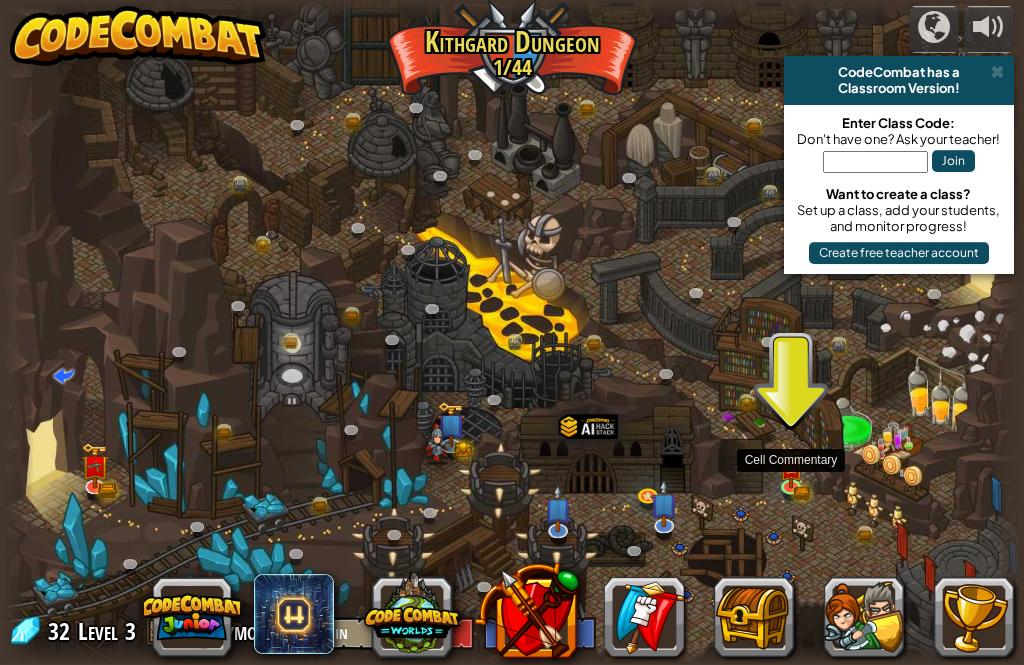 click at bounding box center [794, 489] 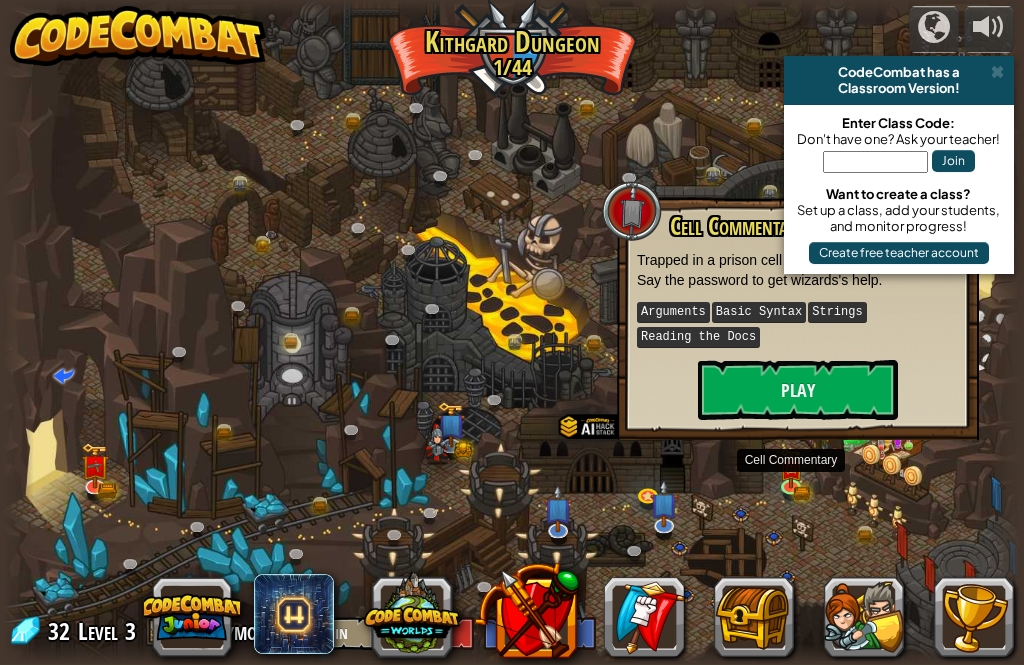 click on "Play" at bounding box center [798, 390] 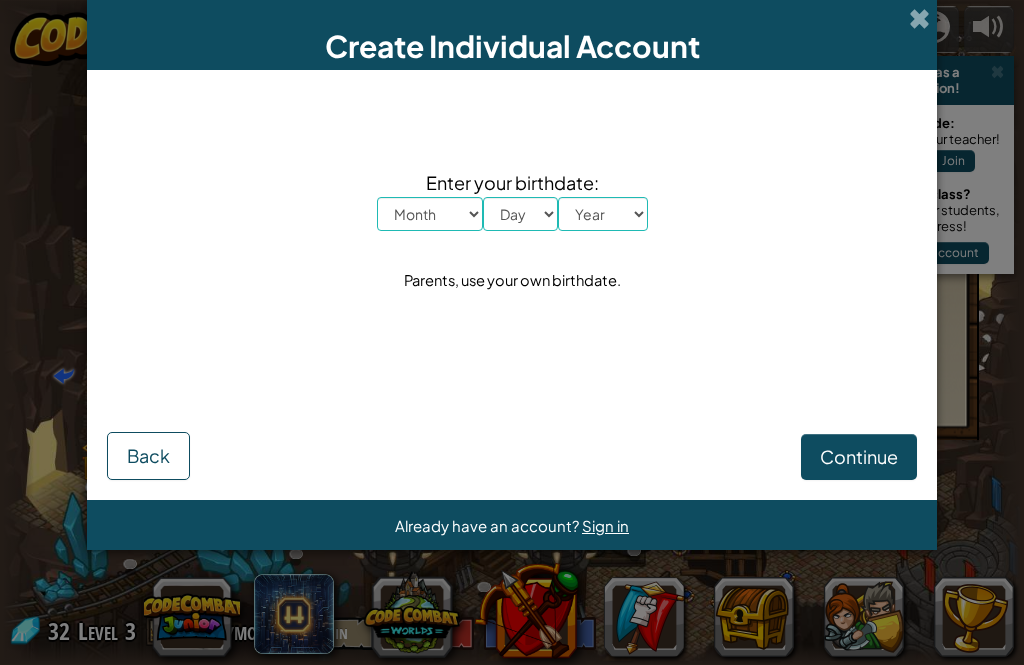 click on "Create Individual Account Enter your birthdate: Month January February March April May June July August September October November December Day 1 2 3 4 5 6 7 8 9 10 11 12 13 14 15 16 17 18 19 20 21 22 23 24 25 26 27 28 29 30 31 Year 2025 2024 2023 2022 2021 2020 2019 2018 2017 2016 2015 2014 2013 2012 2011 2010 2009 2008 2007 2006 2005 2004 2003 2002 2001 2000 1999 1998 1997 1996 1995 1994 1993 1992 1991 1990 1989 1988 1987 1986 1985 1984 1983 1982 1981 1980 1979 1978 1977 1976 1975 1974 1973 1972 1971 1970 1969 1968 1967 1966 1965 1964 1963 1962 1961 1960 1959 1958 1957 1956 1955 1954 1953 1952 1951 1950 1949 1948 1947 1946 1945 1944 1943 1942 1941 1940 1939 1938 1937 1936 1935 1934 1933 1932 1931 1930 1929 1928 1927 1926 Parents, use your own birthdate. Continue Back Already have an account? Sign in" at bounding box center (512, 332) 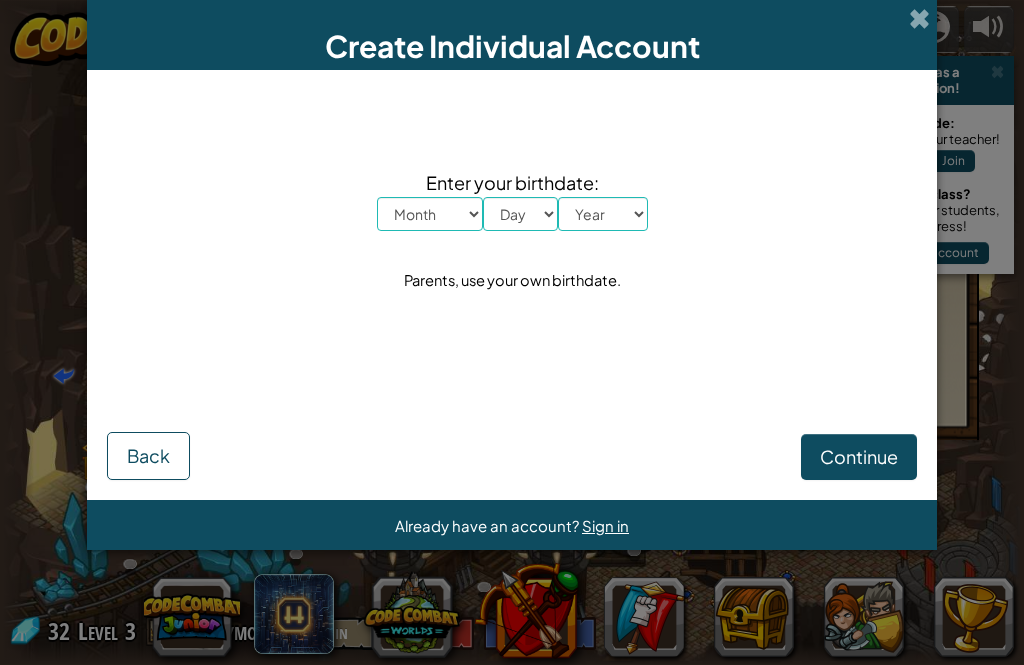 click at bounding box center (919, 18) 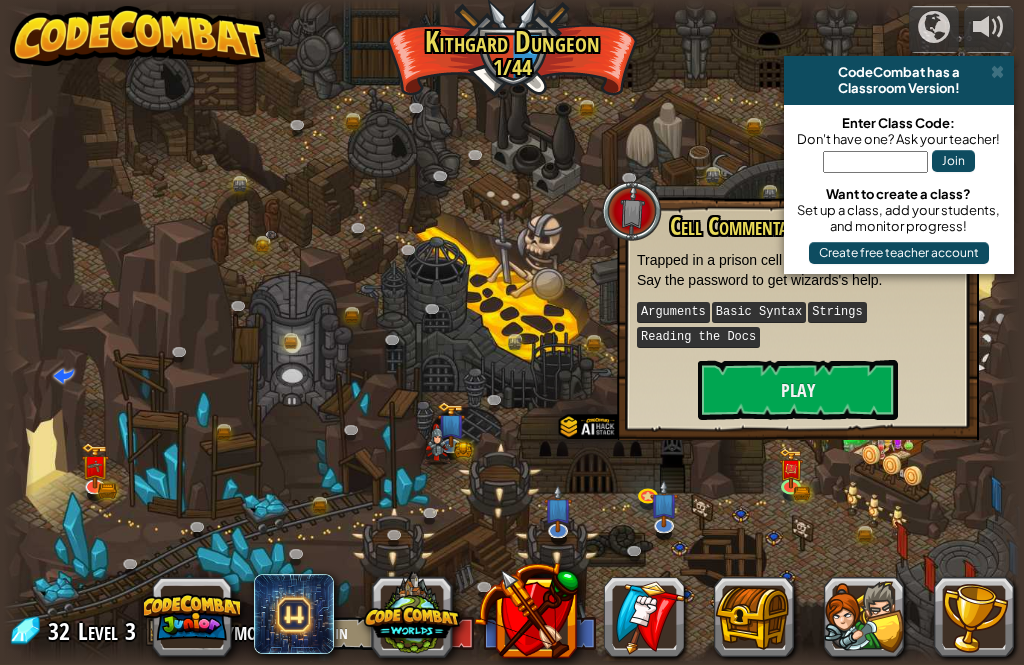 click at bounding box center [511, 331] 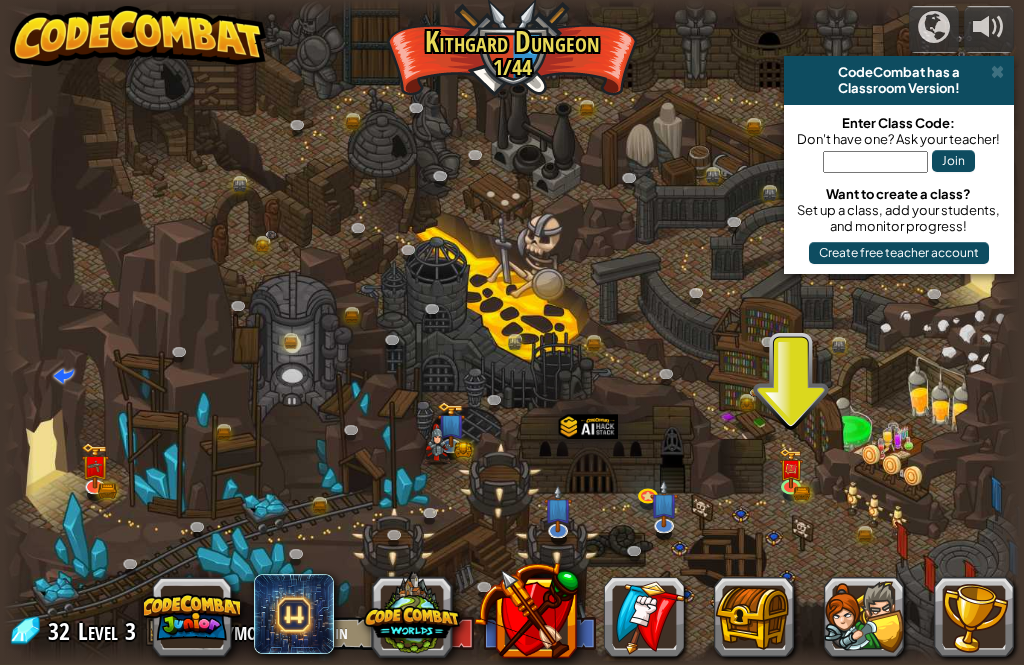 scroll, scrollTop: 1, scrollLeft: 0, axis: vertical 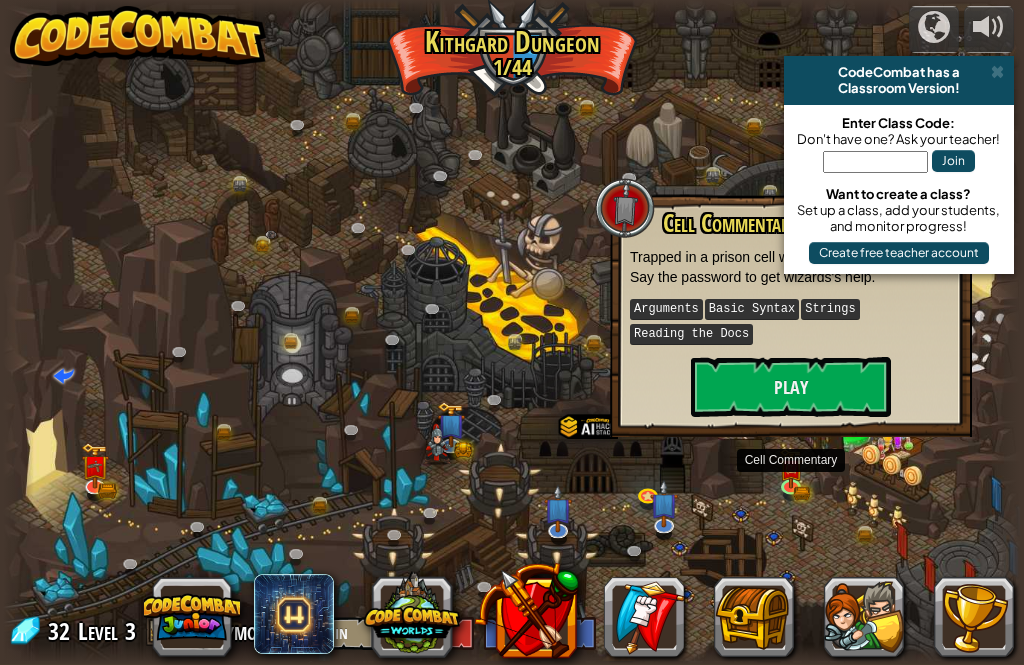 click on "Play" at bounding box center [791, 387] 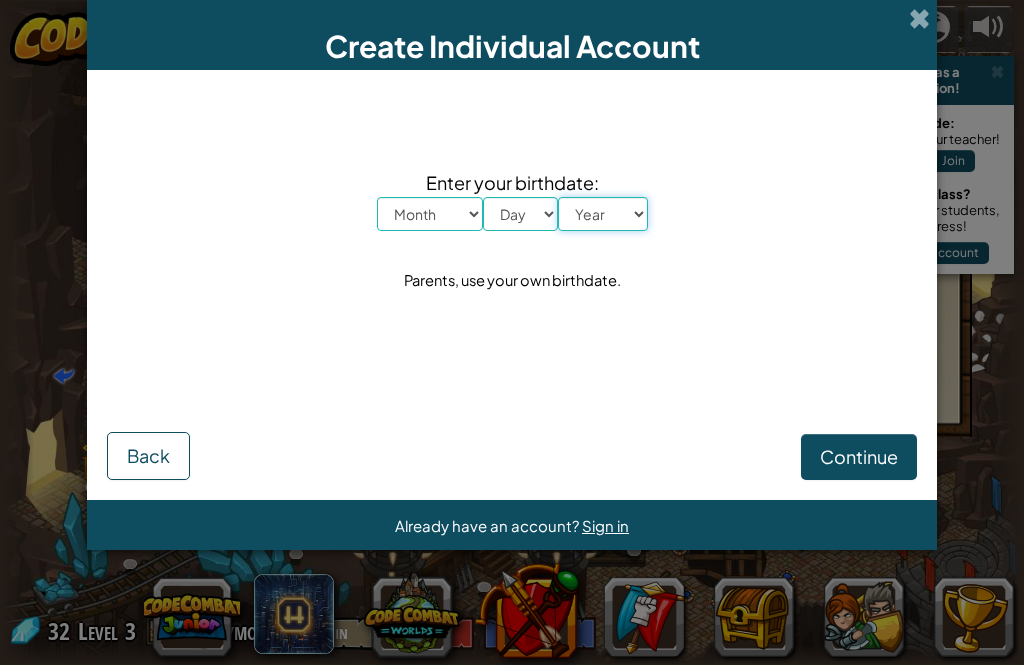 click on "Year 2025 2024 2023 2022 2021 2020 2019 2018 2017 2016 2015 2014 2013 2012 2011 2010 2009 2008 2007 2006 2005 2004 2003 2002 2001 2000 1999 1998 1997 1996 1995 1994 1993 1992 1991 1990 1989 1988 1987 1986 1985 1984 1983 1982 1981 1980 1979 1978 1977 1976 1975 1974 1973 1972 1971 1970 1969 1968 1967 1966 1965 1964 1963 1962 1961 1960 1959 1958 1957 1956 1955 1954 1953 1952 1951 1950 1949 1948 1947 1946 1945 1944 1943 1942 1941 1940 1939 1938 1937 1936 1935 1934 1933 1932 1931 1930 1929 1928 1927 1926" at bounding box center (603, 214) 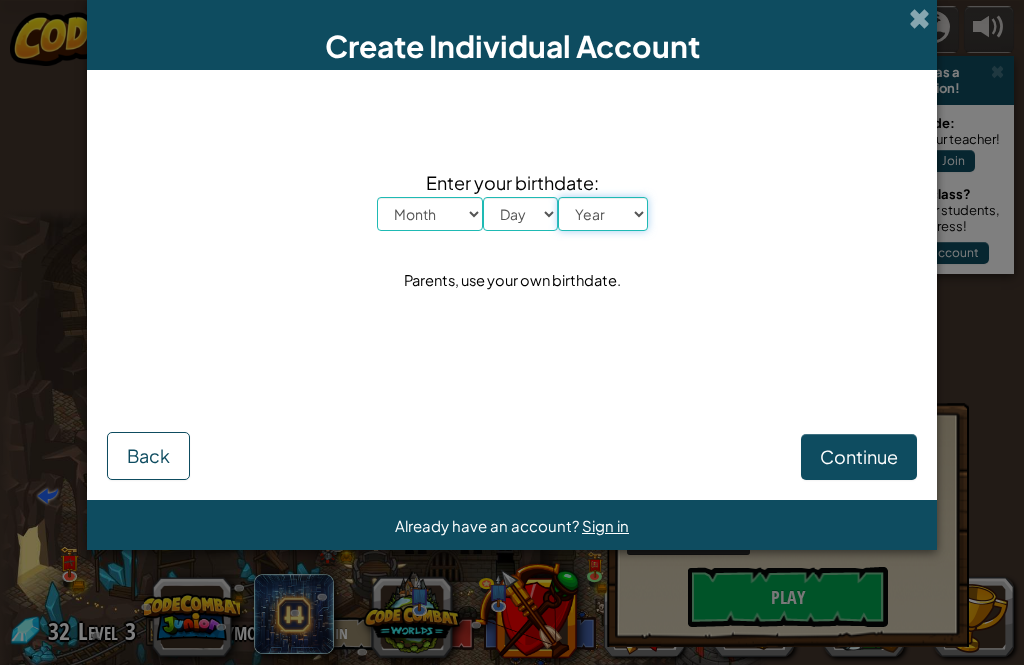 scroll, scrollTop: 0, scrollLeft: 0, axis: both 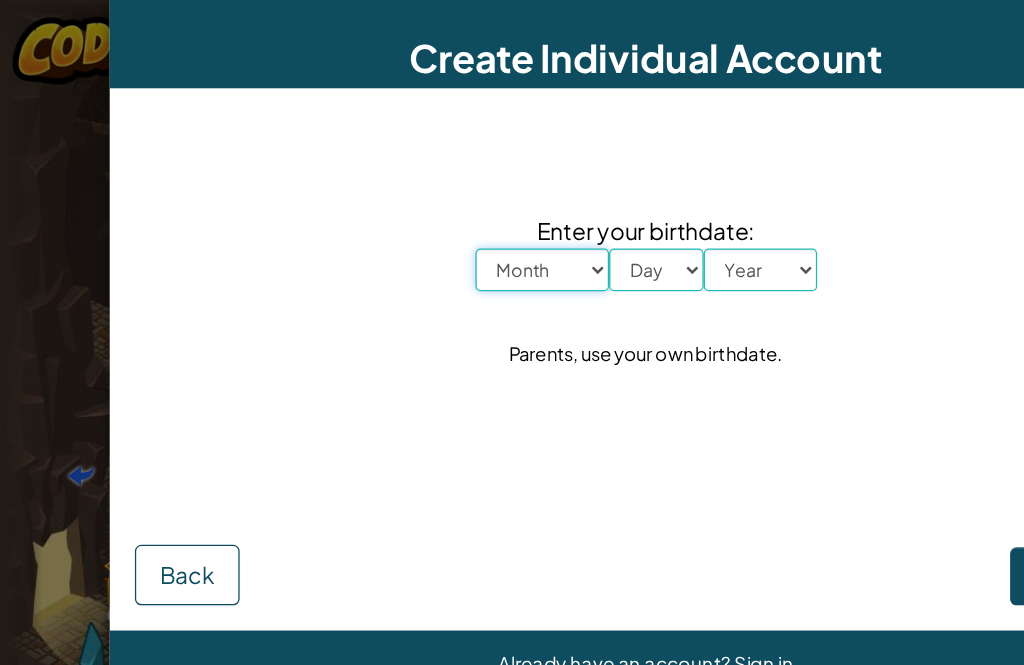 click on "Month January February March April May June July August September October November December" at bounding box center [430, 214] 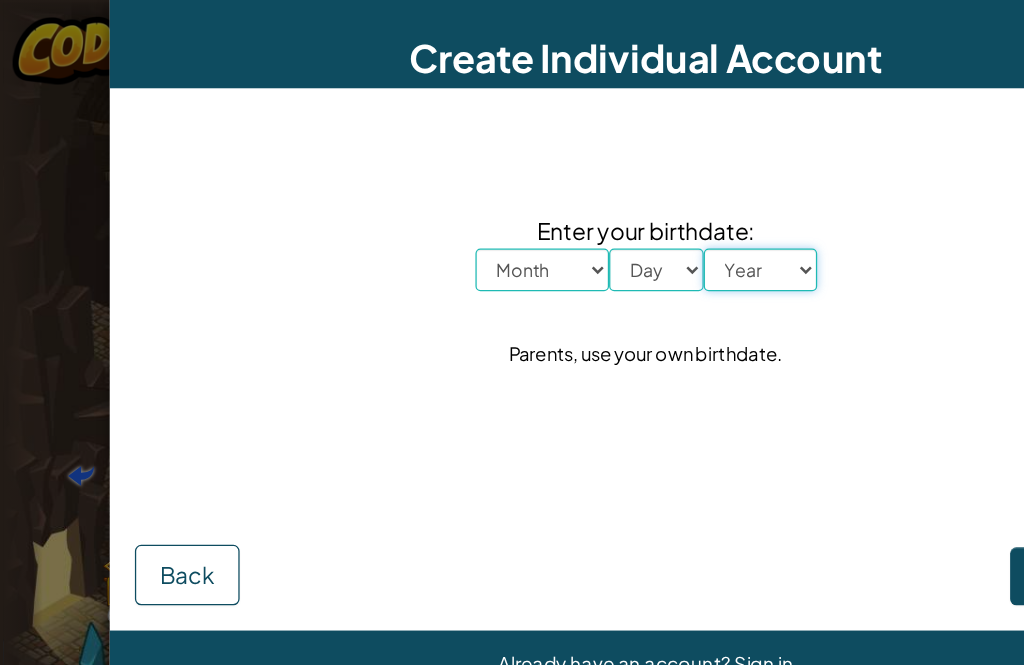 click on "Year 2025 2024 2023 2022 2021 2020 2019 2018 2017 2016 2015 2014 2013 2012 2011 2010 2009 2008 2007 2006 2005 2004 2003 2002 2001 2000 1999 1998 1997 1996 1995 1994 1993 1992 1991 1990 1989 1988 1987 1986 1985 1984 1983 1982 1981 1980 1979 1978 1977 1976 1975 1974 1973 1972 1971 1970 1969 1968 1967 1966 1965 1964 1963 1962 1961 1960 1959 1958 1957 1956 1955 1954 1953 1952 1951 1950 1949 1948 1947 1946 1945 1944 1943 1942 1941 1940 1939 1938 1937 1936 1935 1934 1933 1932 1931 1930 1929 1928 1927 1926" at bounding box center (603, 214) 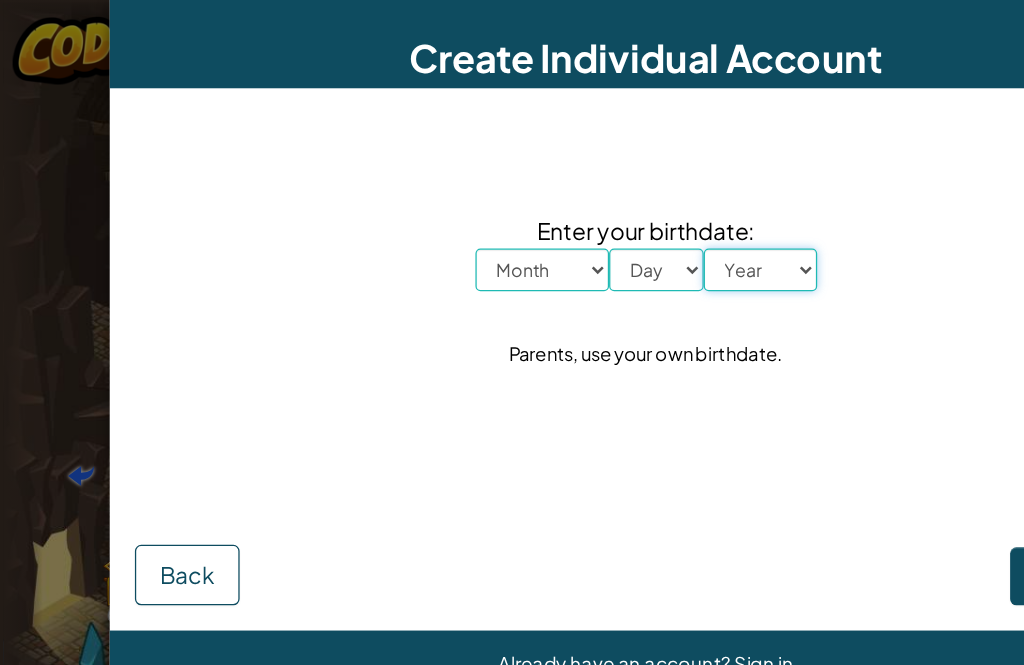 select on "2001" 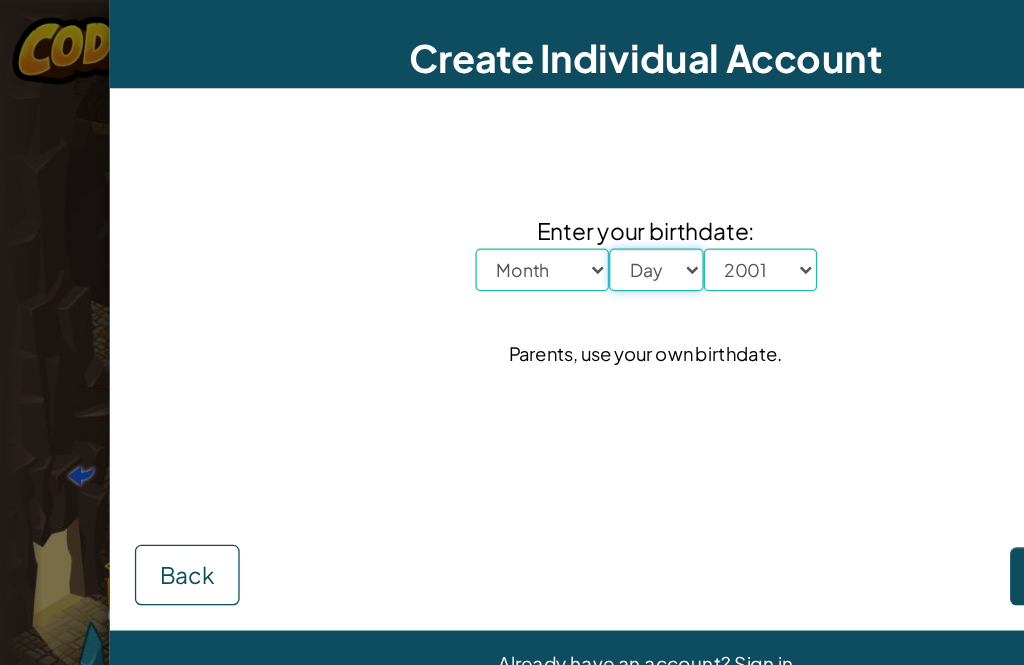 click on "Day 1 2 3 4 5 6 7 8 9 10 11 12 13 14 15 16 17 18 19 20 21 22 23 24 25 26 27 28 29 30 31" at bounding box center [520, 214] 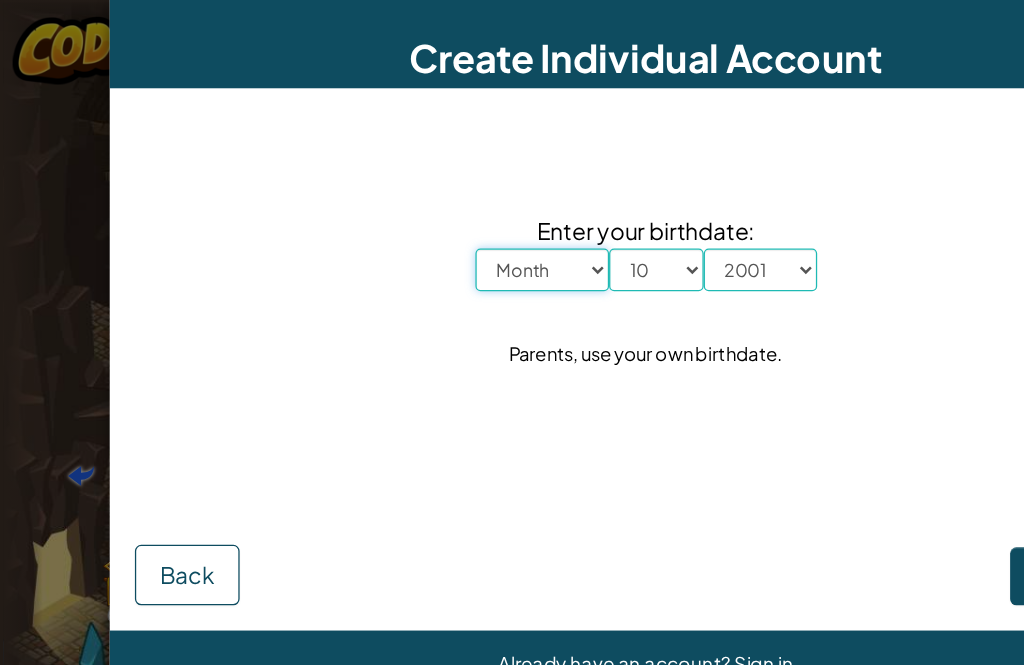 click on "Month January February March April May June July August September October November December" at bounding box center (430, 214) 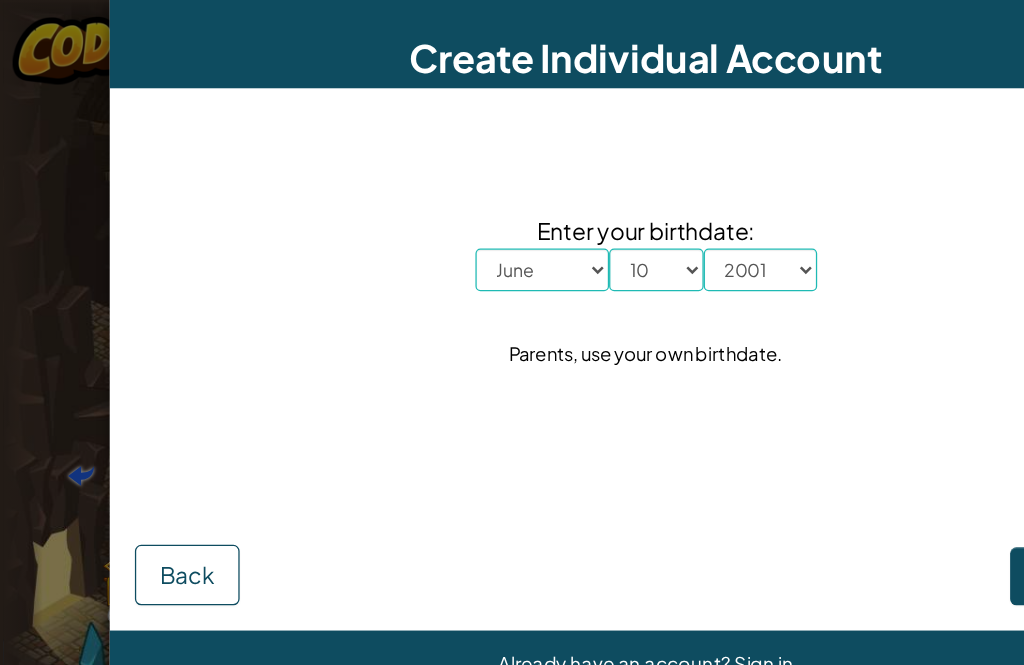 click on "Continue" at bounding box center (859, 457) 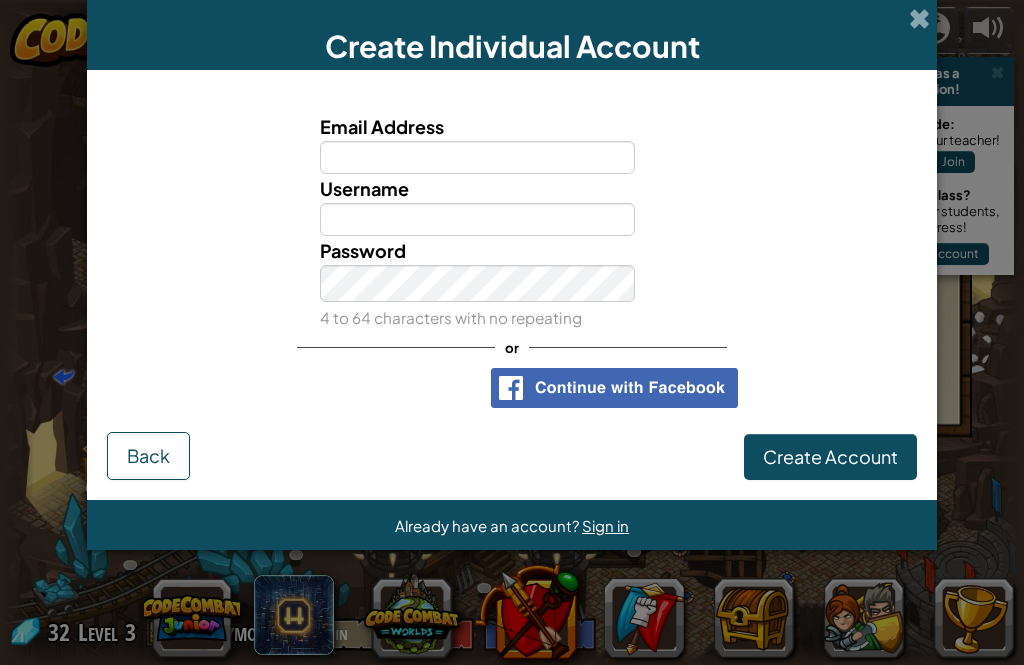 click on "Email Address" at bounding box center [478, 157] 